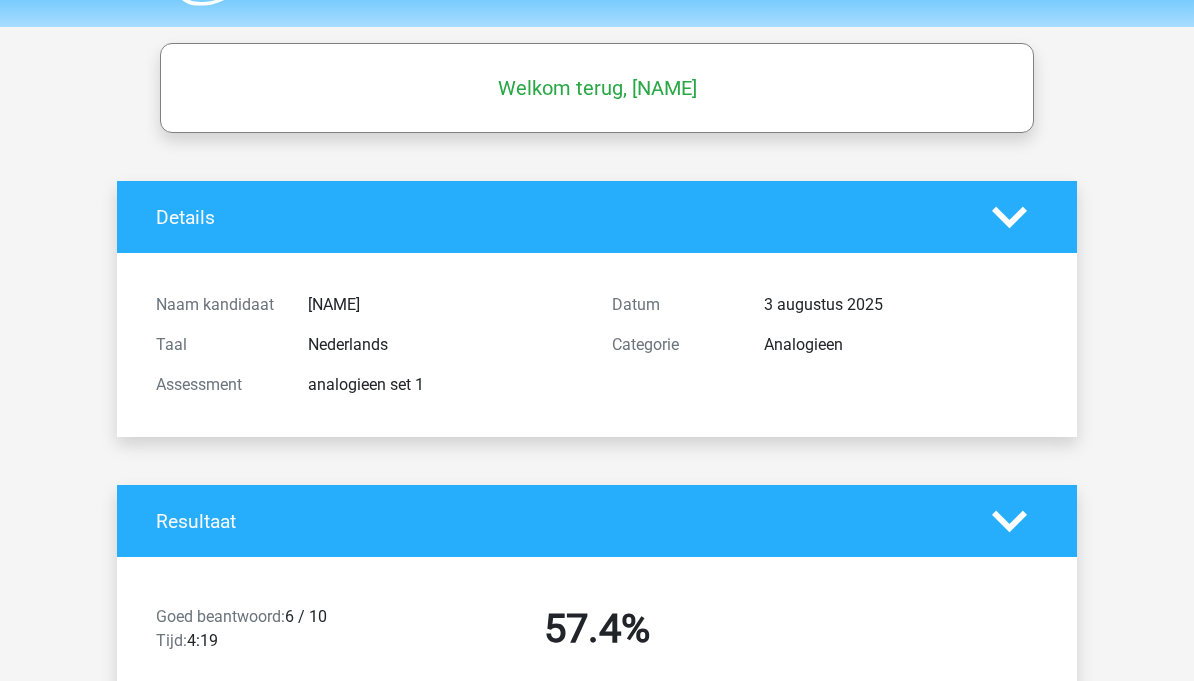 scroll, scrollTop: 0, scrollLeft: 0, axis: both 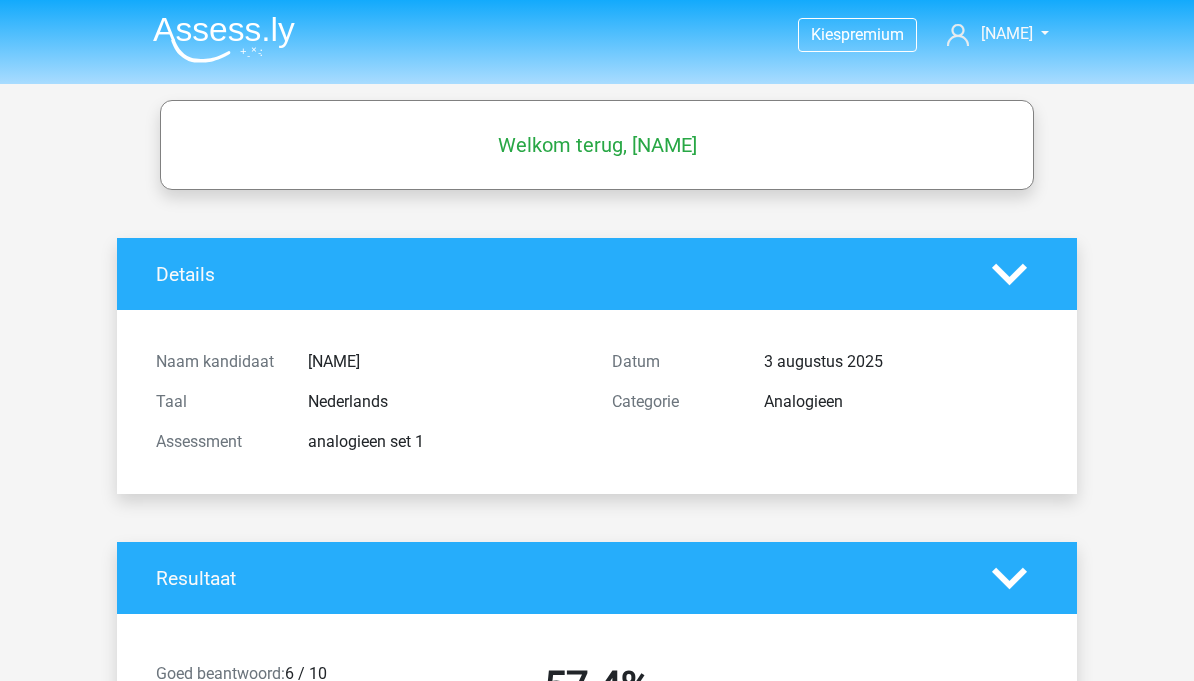 click at bounding box center [224, 39] 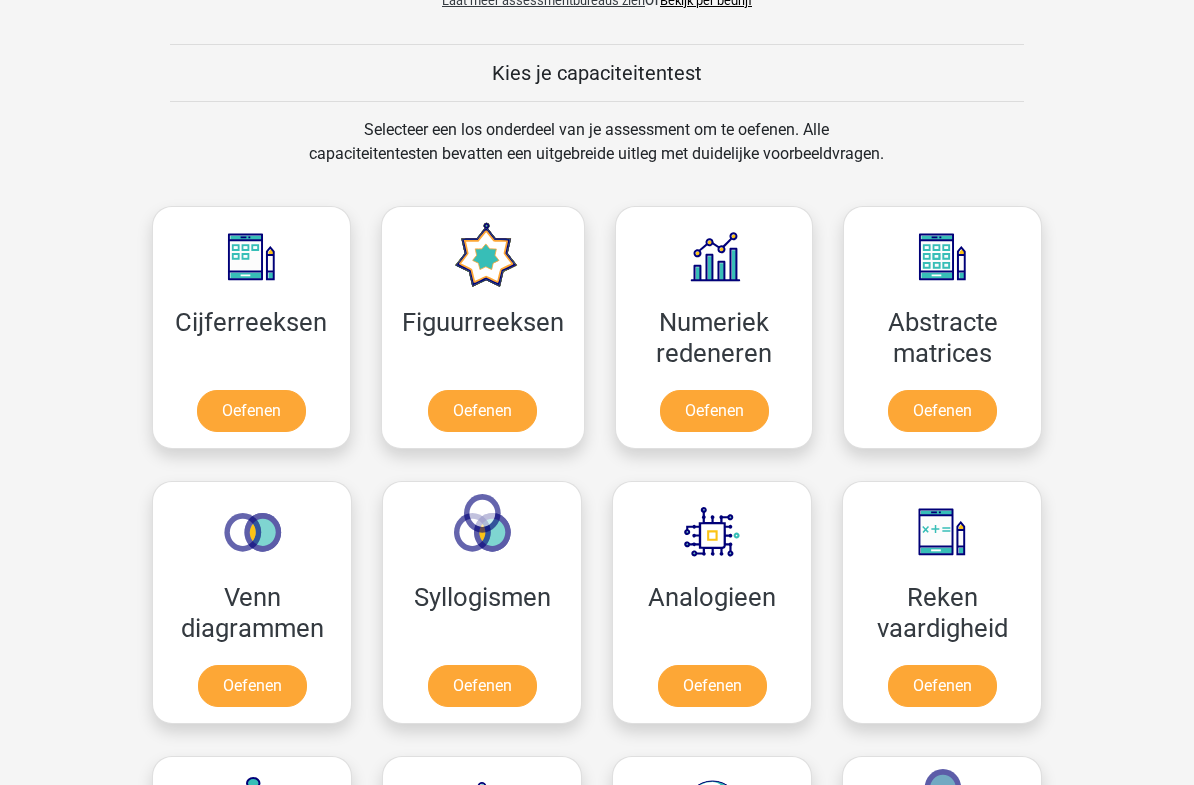 scroll, scrollTop: 732, scrollLeft: 0, axis: vertical 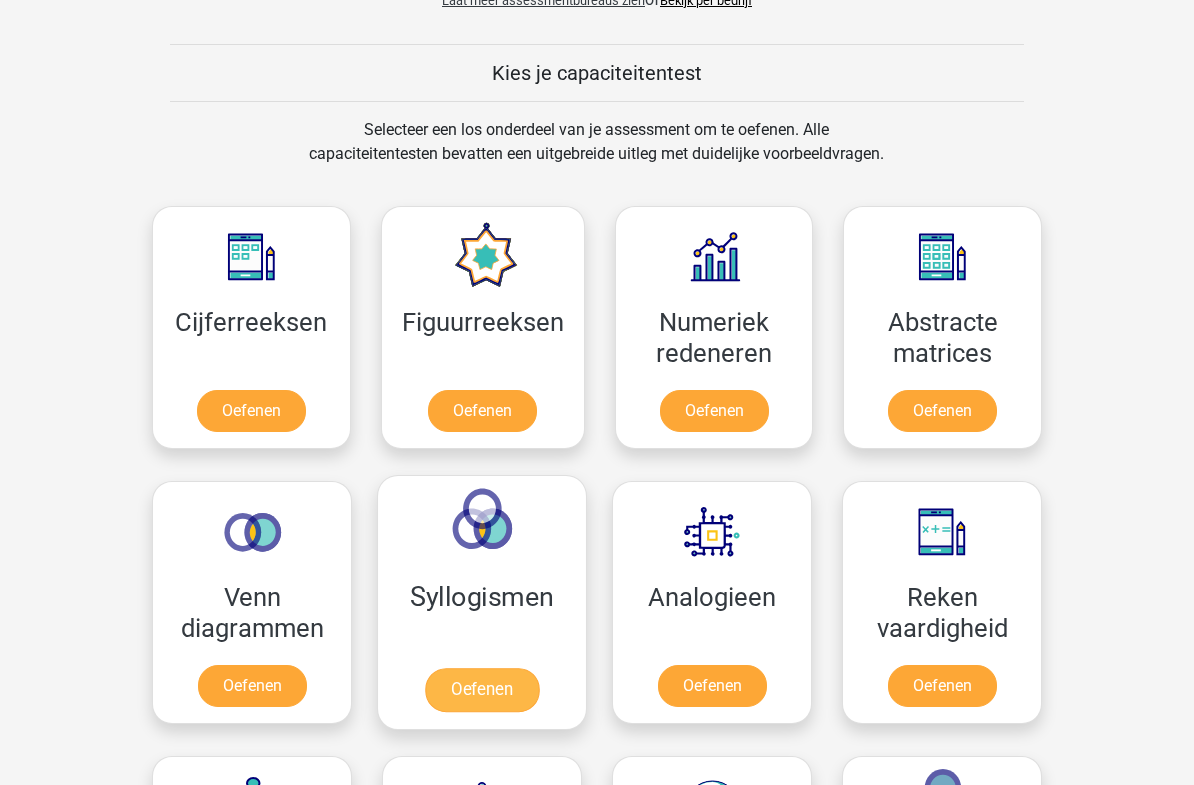 click on "Oefenen" at bounding box center [482, 690] 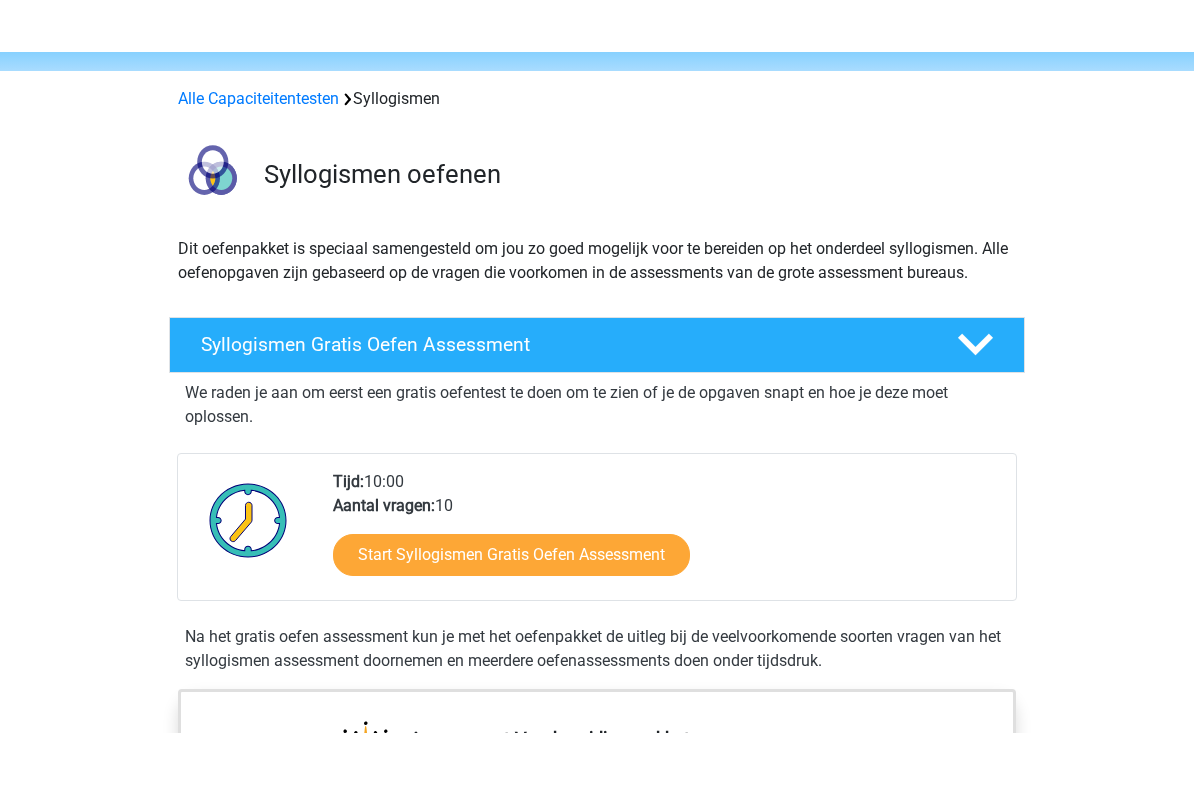 scroll, scrollTop: 77, scrollLeft: 0, axis: vertical 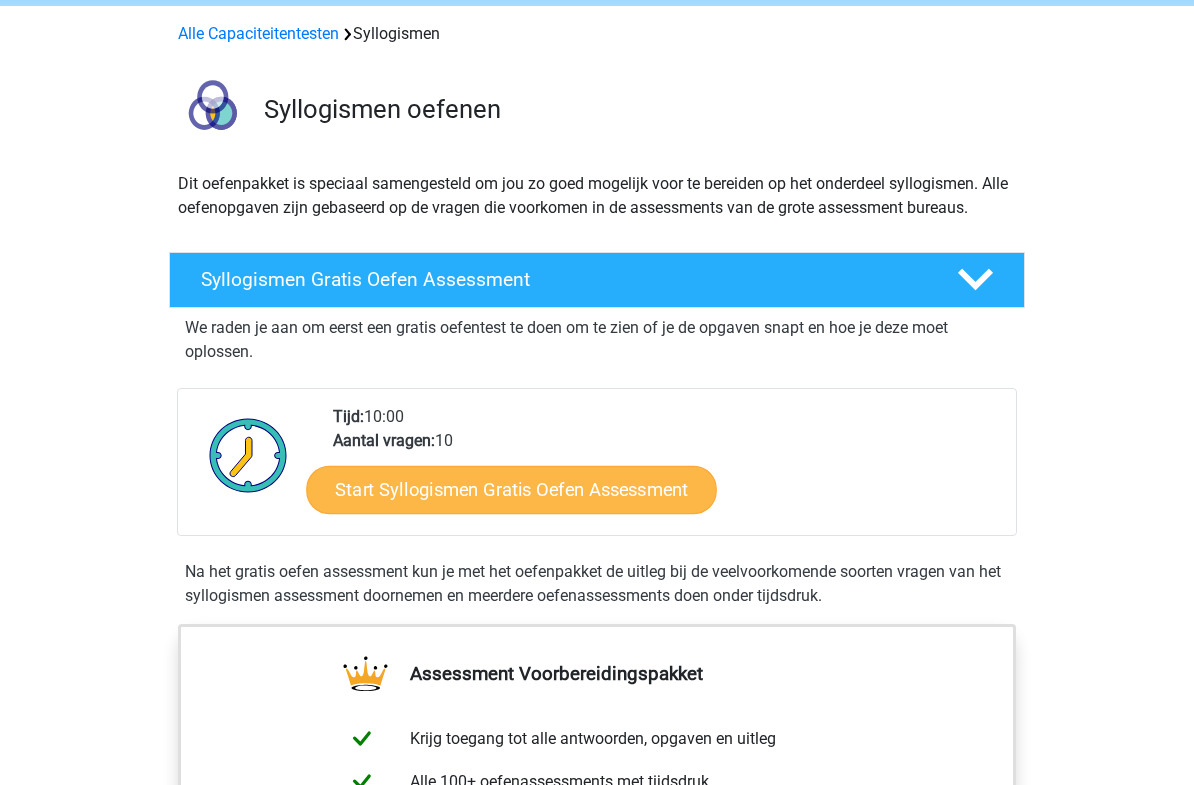click on "Start Syllogismen
Gratis Oefen Assessment" at bounding box center [512, 490] 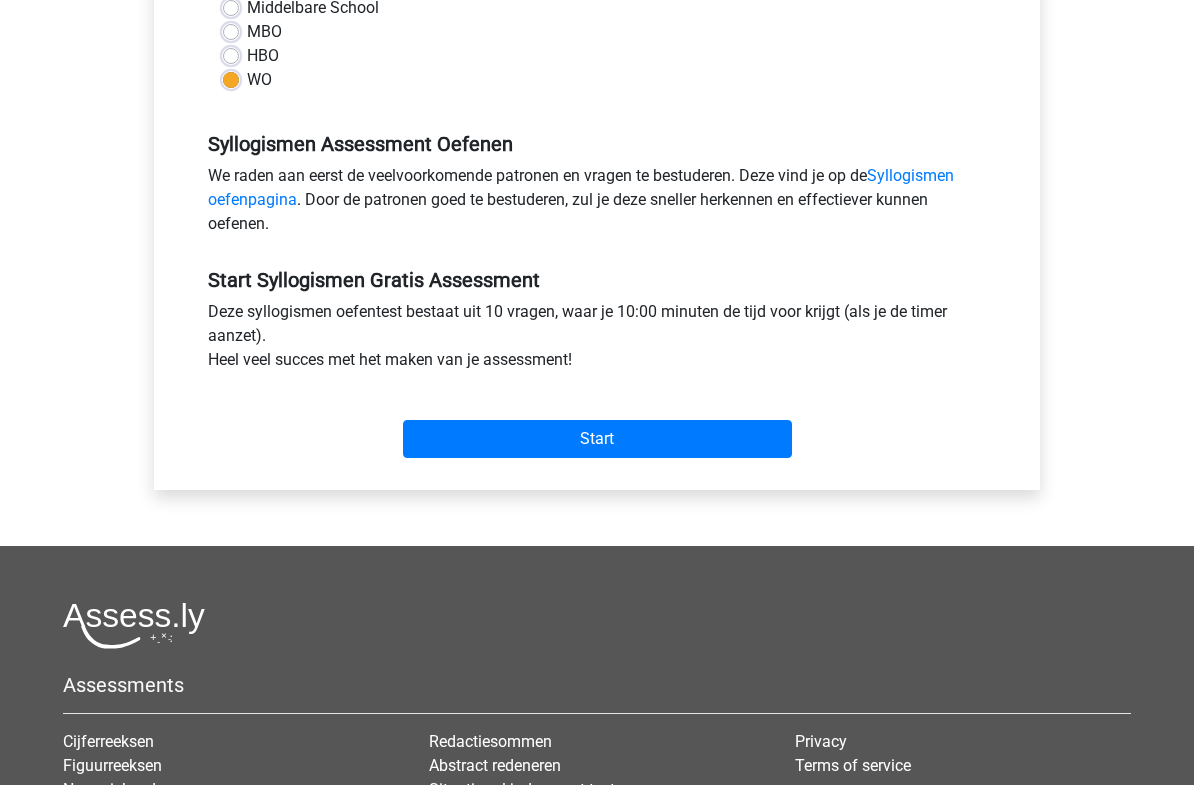 scroll, scrollTop: 520, scrollLeft: 0, axis: vertical 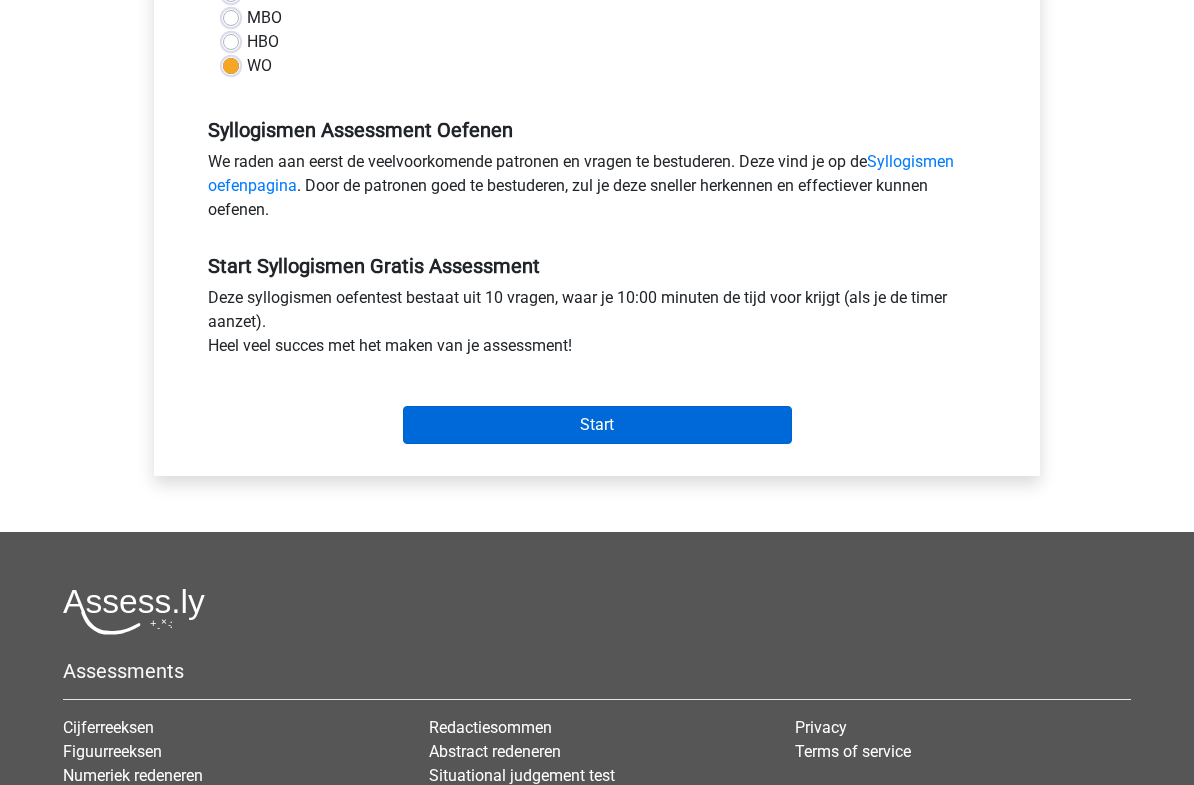 click on "Start" at bounding box center (597, 425) 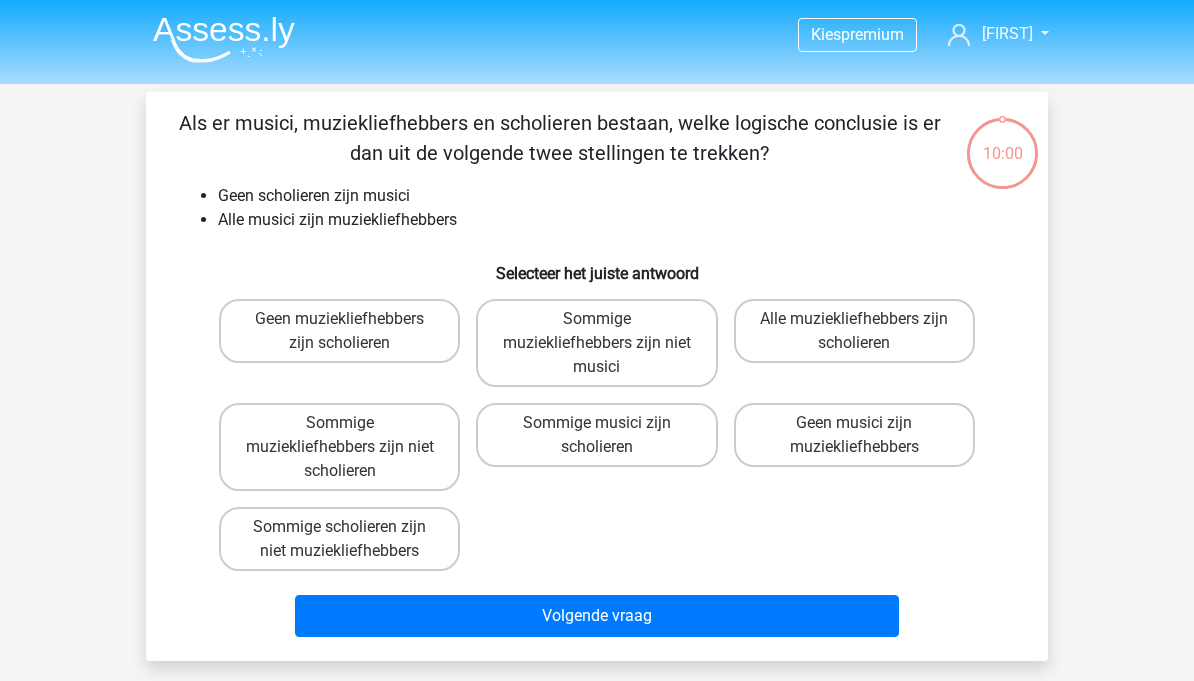scroll, scrollTop: 0, scrollLeft: 0, axis: both 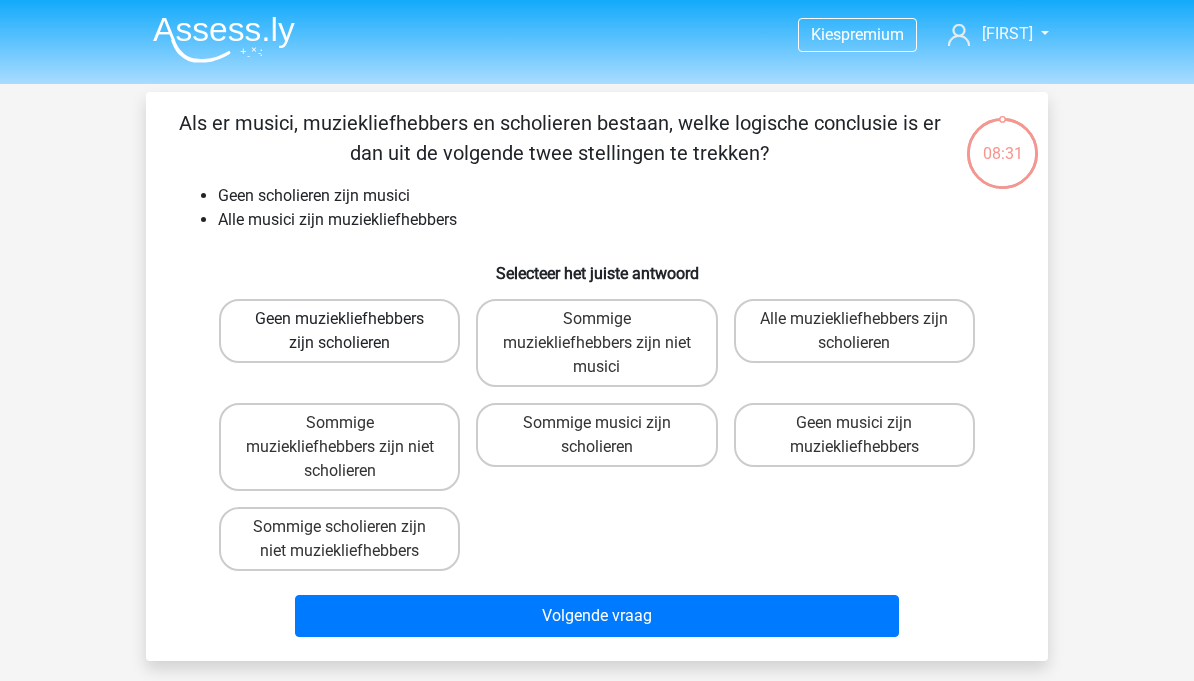 click on "Geen muziekliefhebbers zijn scholieren" at bounding box center (339, 331) 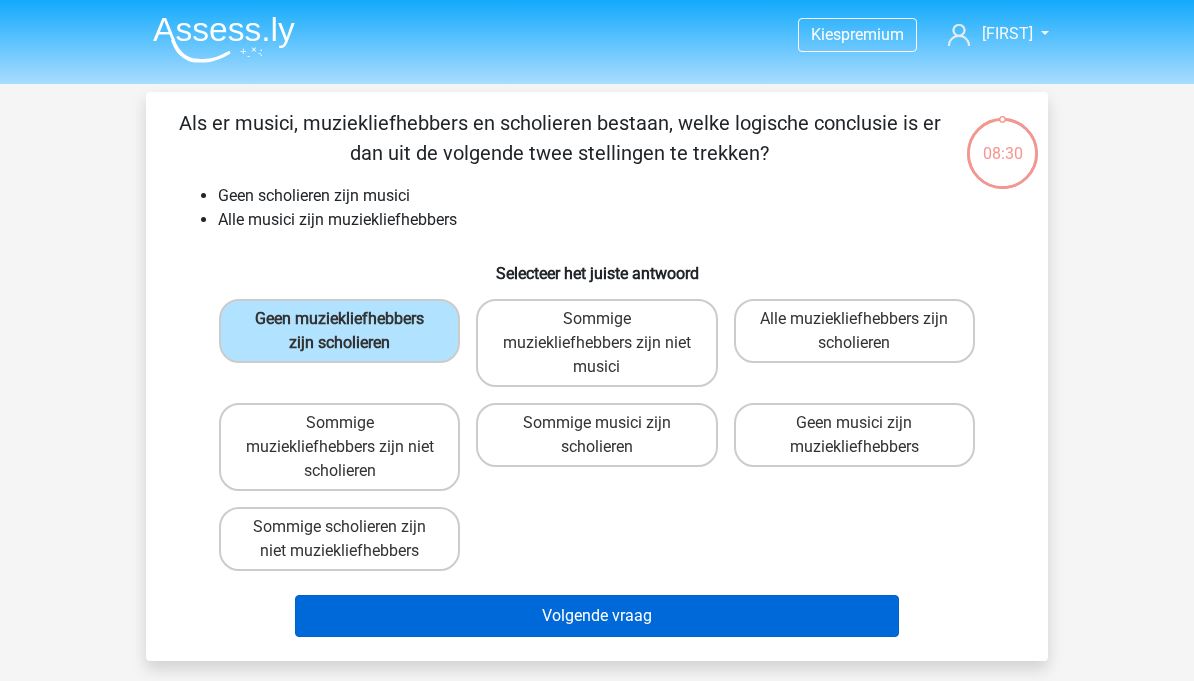 click on "Volgende vraag" at bounding box center (597, 616) 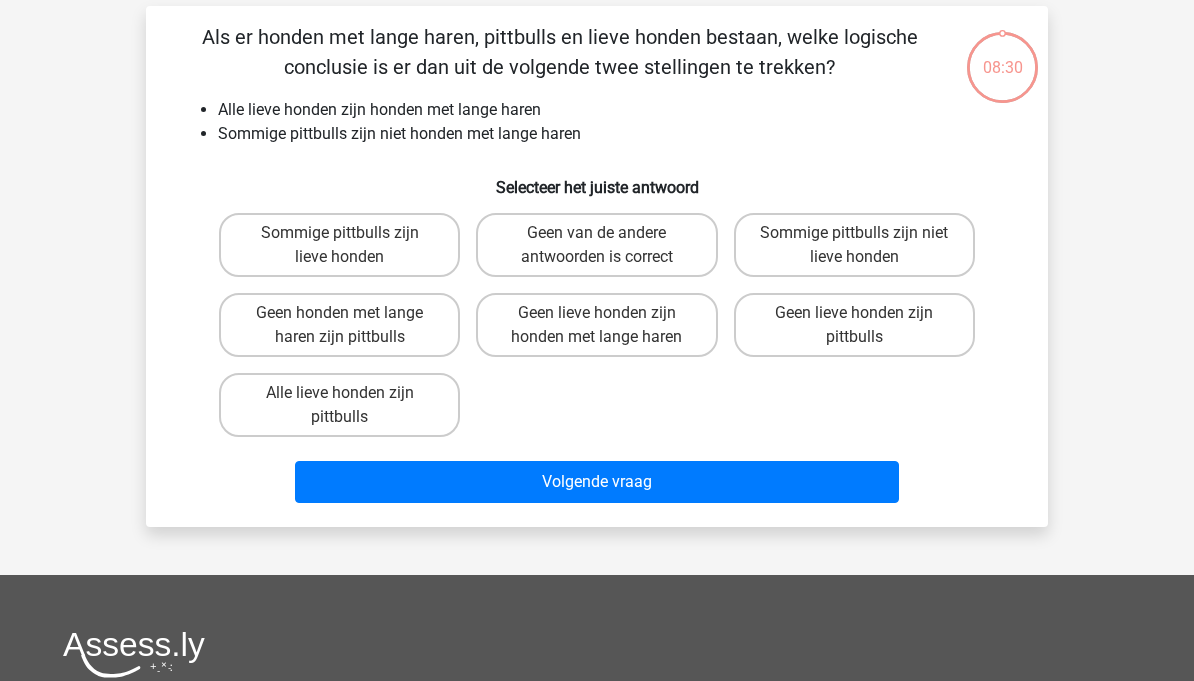 scroll, scrollTop: 92, scrollLeft: 0, axis: vertical 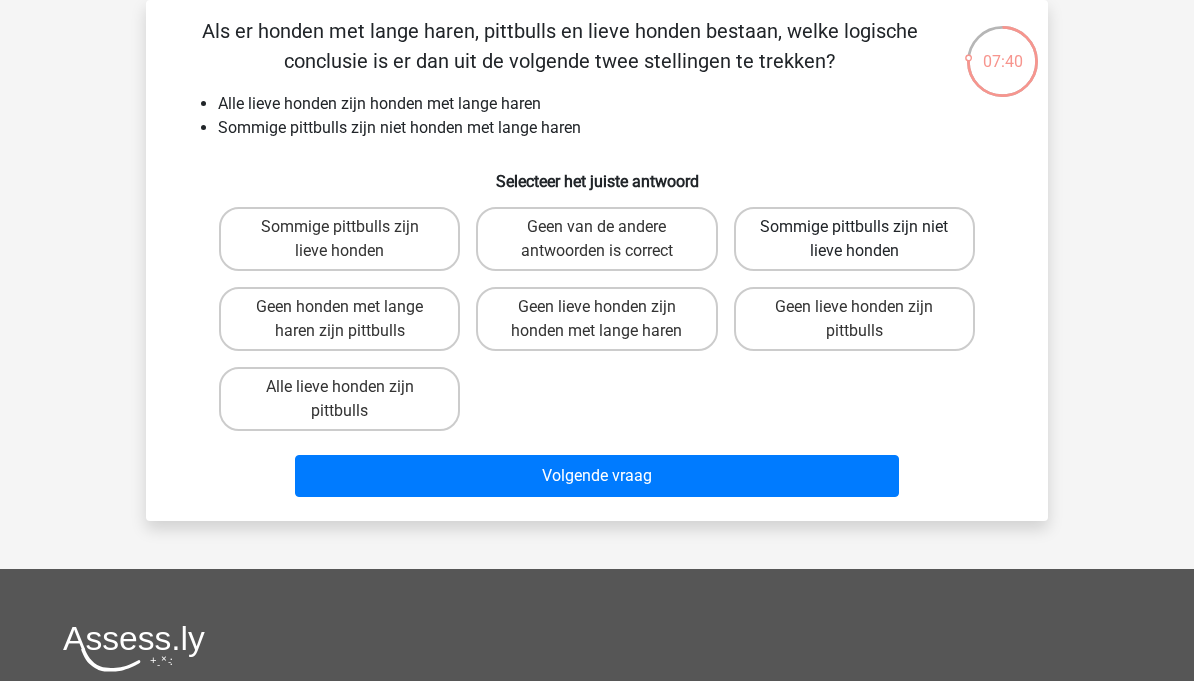 click on "Sommige pittbulls zijn niet lieve honden" at bounding box center (854, 239) 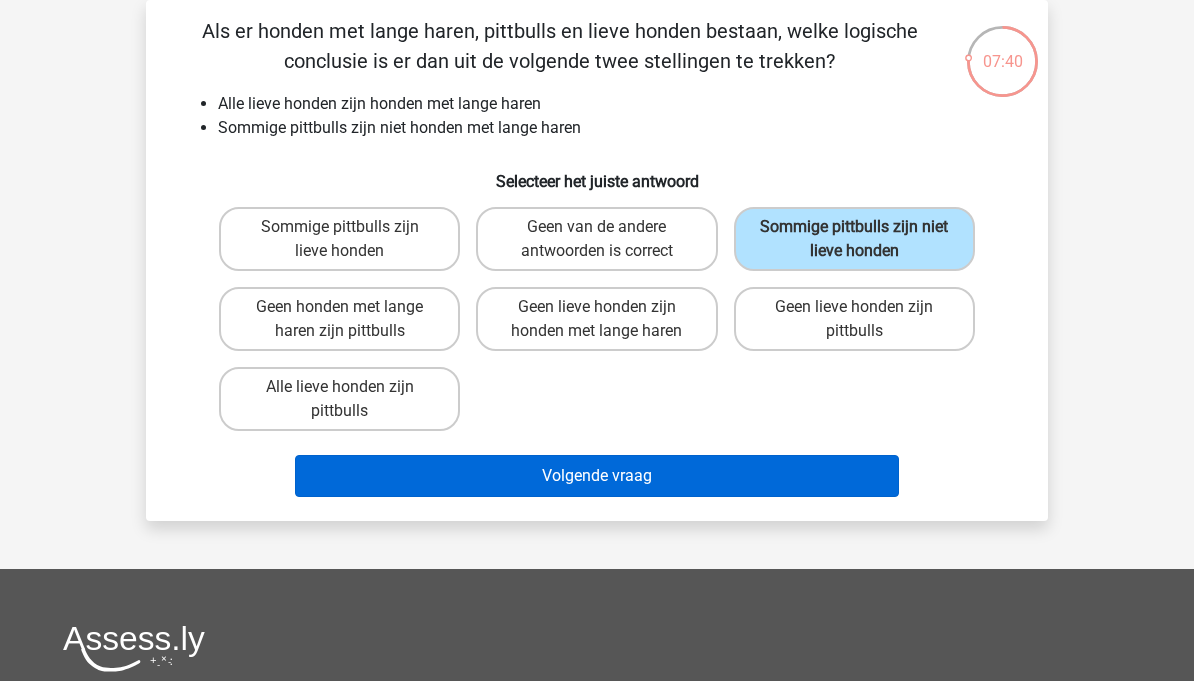 click on "Volgende vraag" at bounding box center [597, 476] 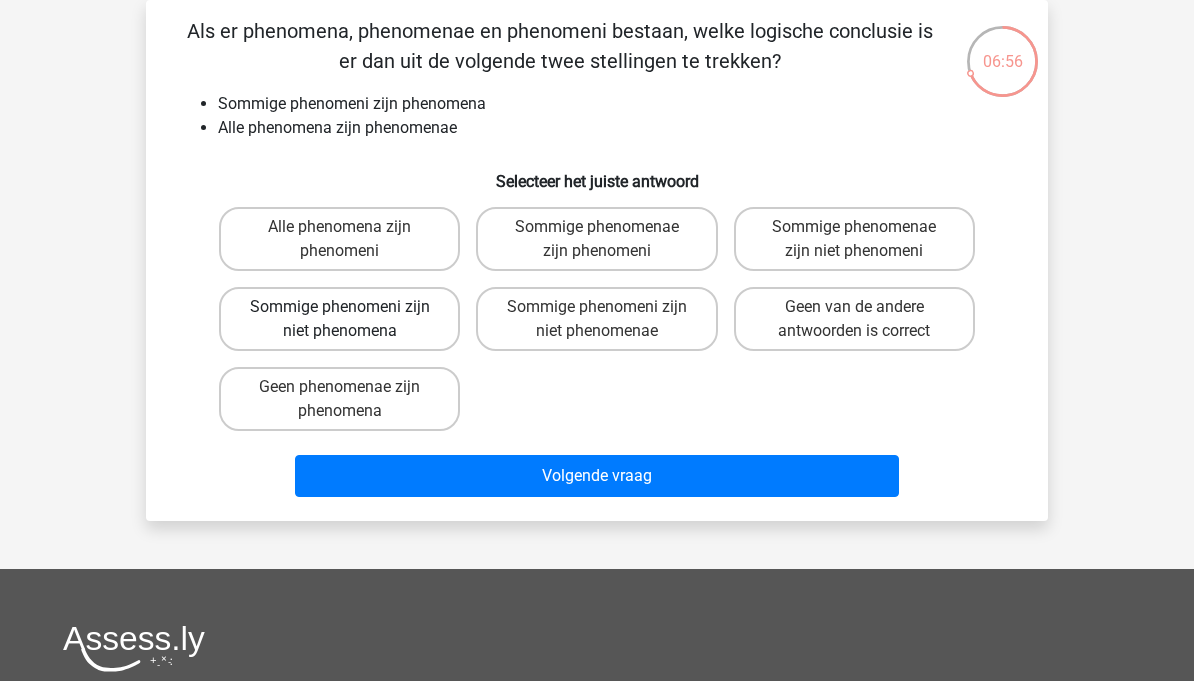 click on "Sommige phenomeni zijn niet phenomena" at bounding box center [339, 319] 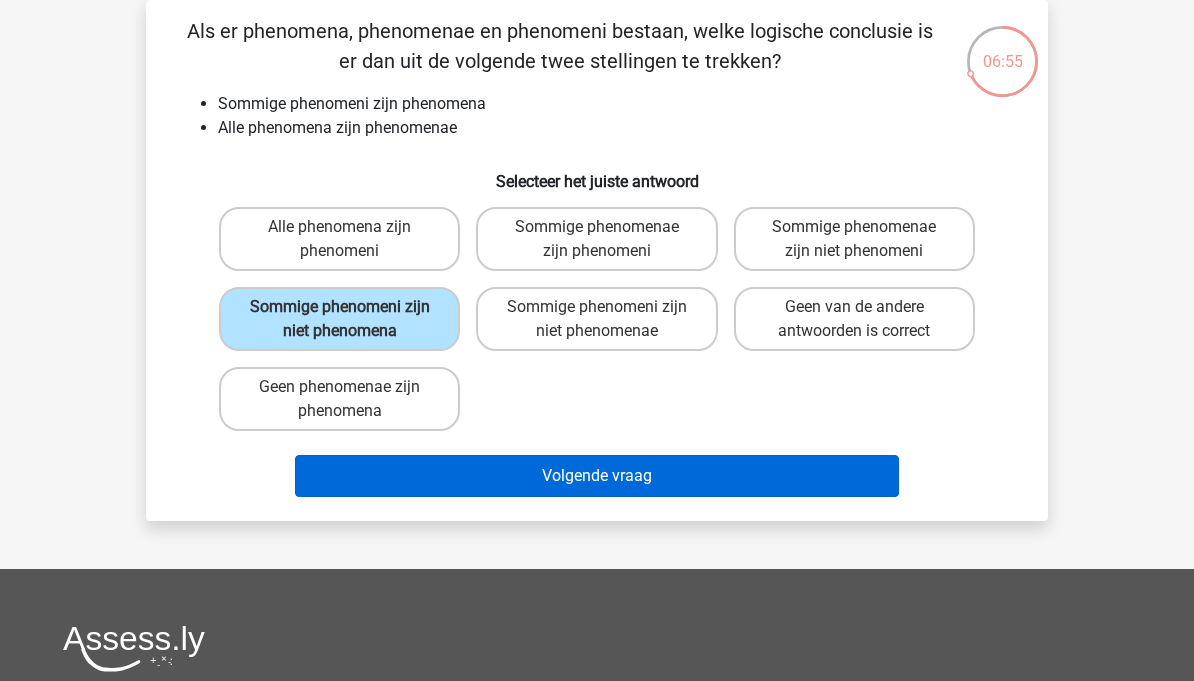 click on "Volgende vraag" at bounding box center [597, 476] 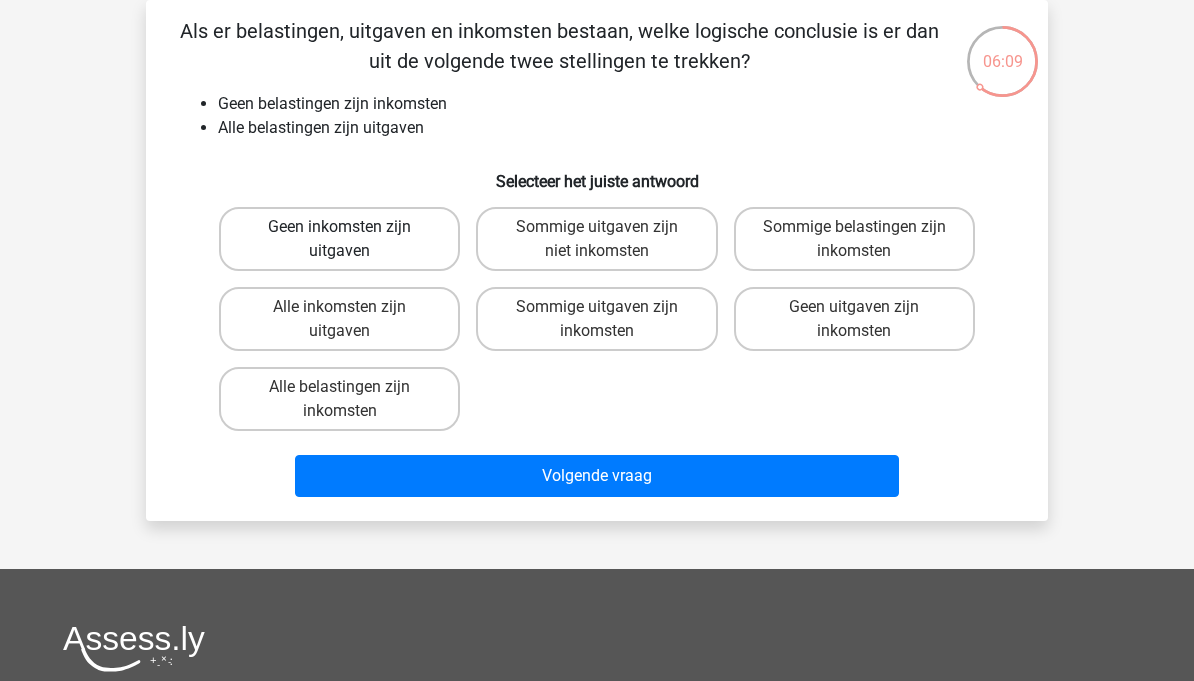 click on "Geen inkomsten zijn uitgaven" at bounding box center [339, 239] 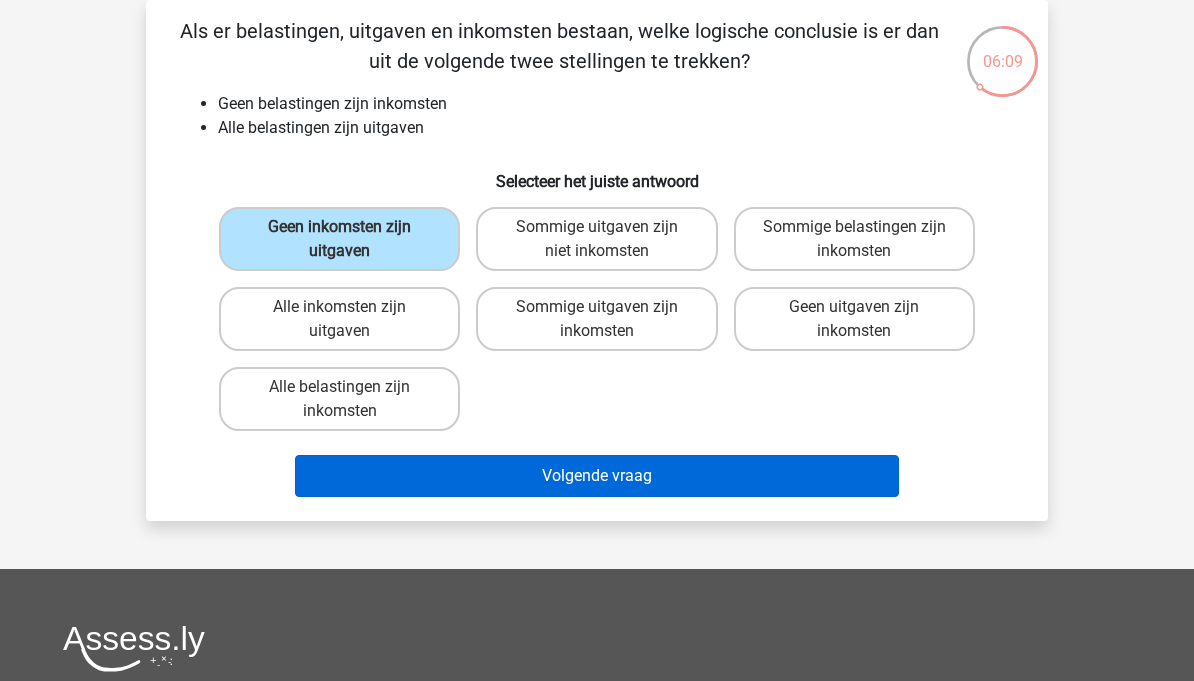 click on "Volgende vraag" at bounding box center (597, 476) 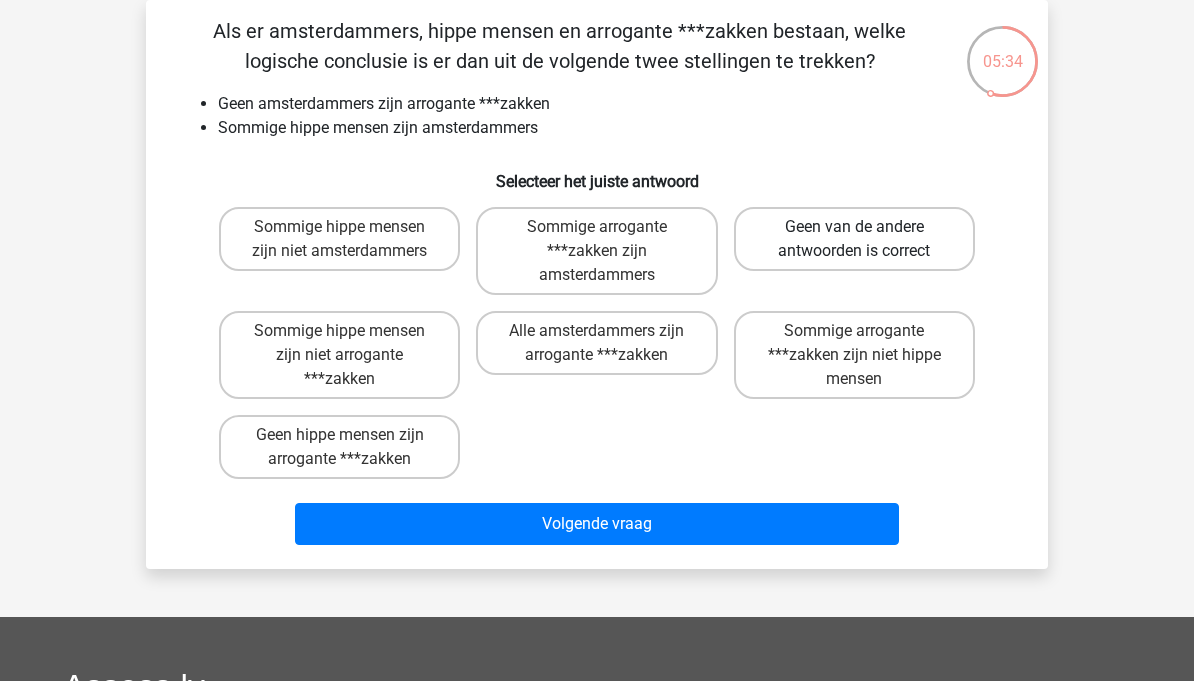 click on "Geen van de andere antwoorden is correct" at bounding box center (854, 239) 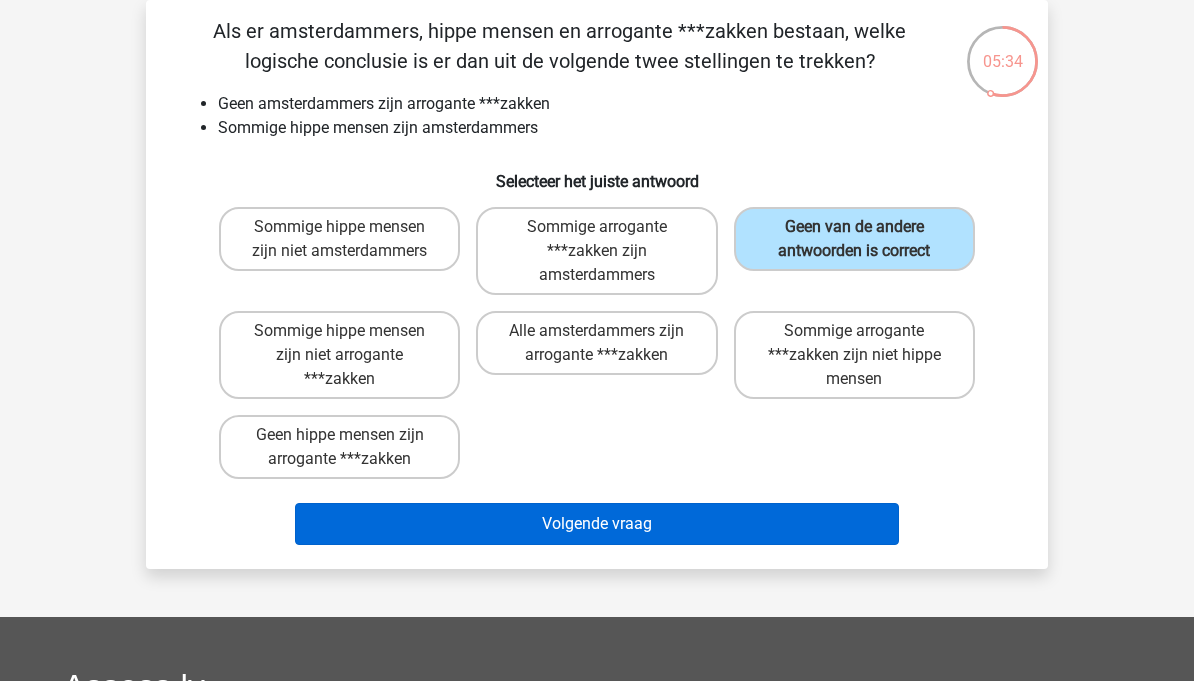 click on "Volgende vraag" at bounding box center [597, 524] 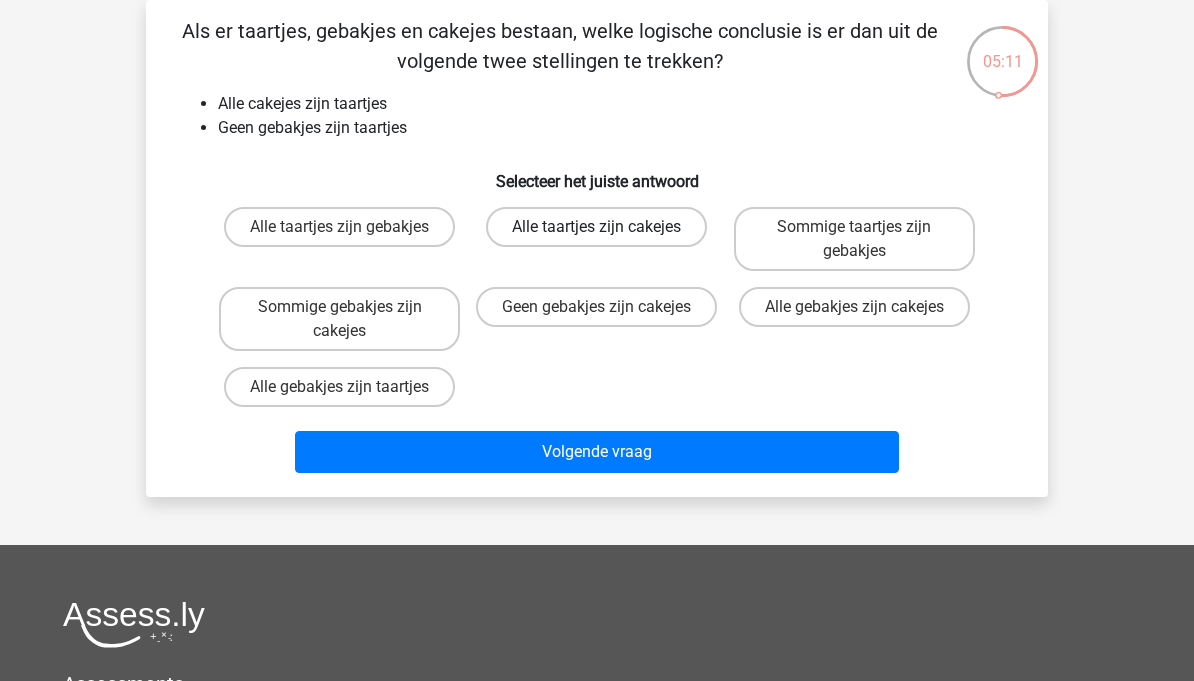 click on "Alle taartjes zijn cakejes" at bounding box center [596, 227] 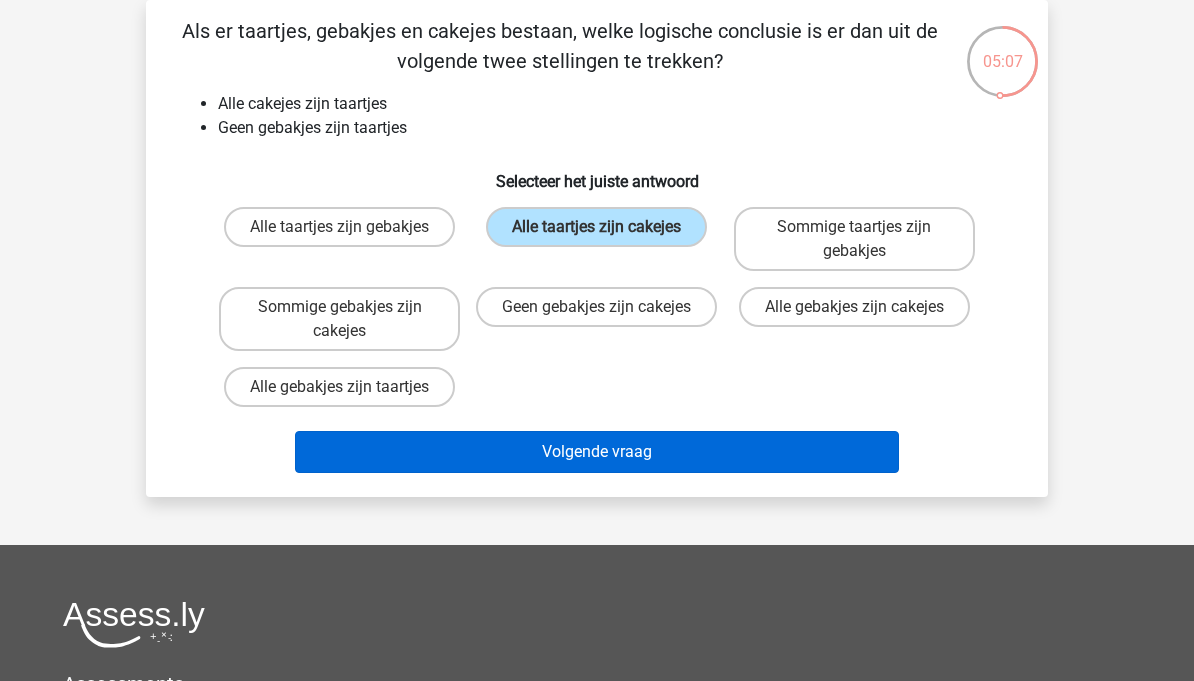 click on "Volgende vraag" at bounding box center [597, 452] 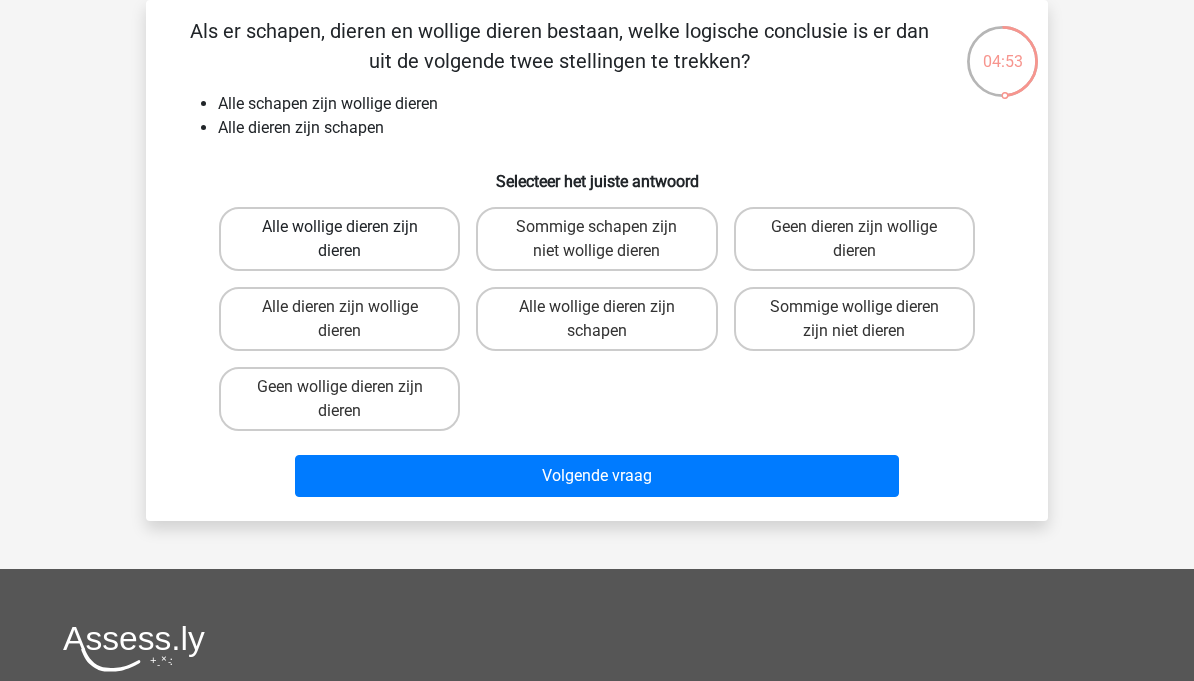 click on "Alle wollige dieren zijn dieren" at bounding box center [339, 239] 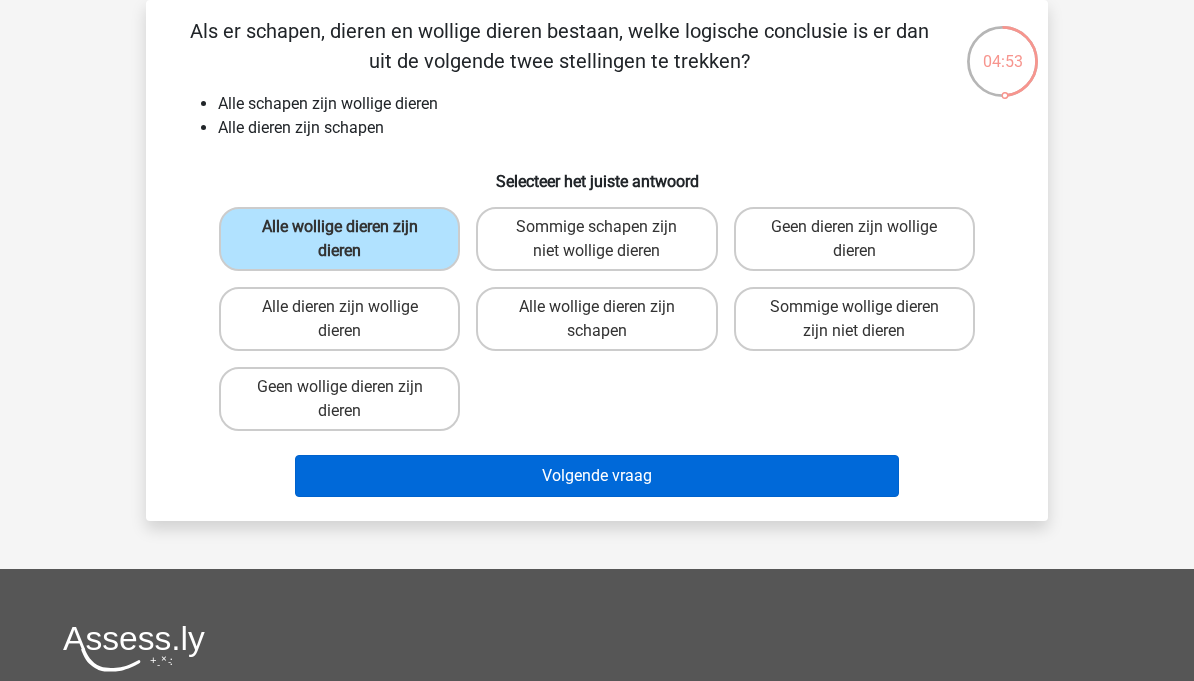 click on "Volgende vraag" at bounding box center [597, 476] 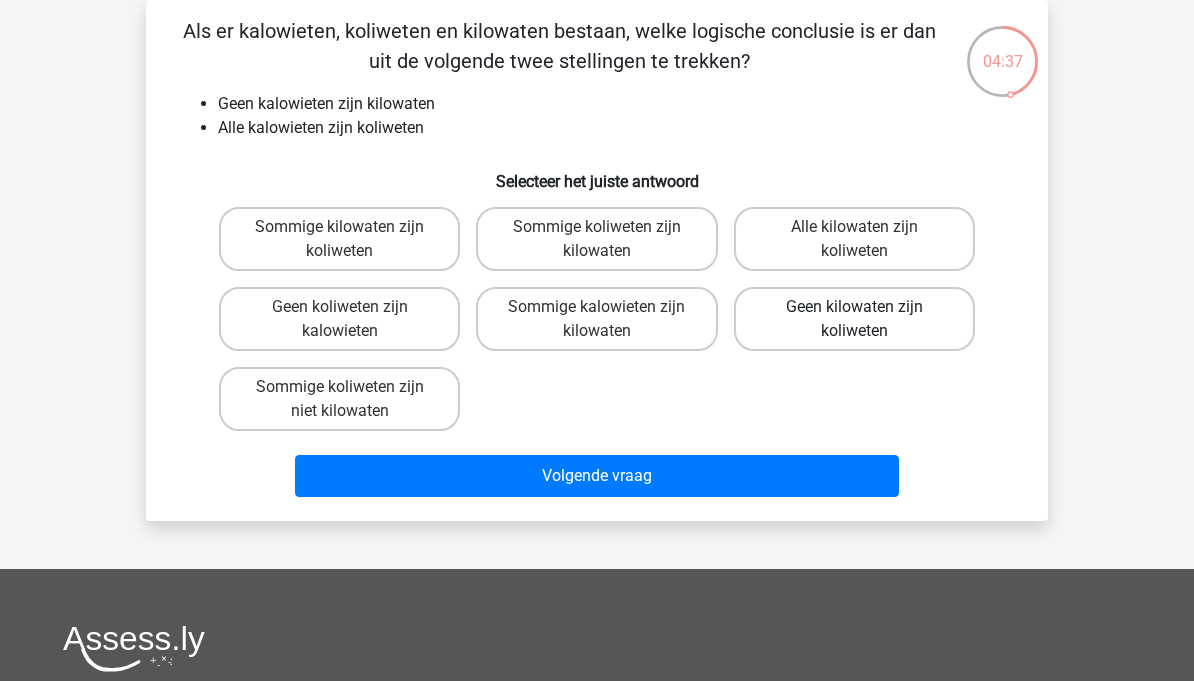 click on "Geen kilowaten zijn koliweten" at bounding box center [854, 319] 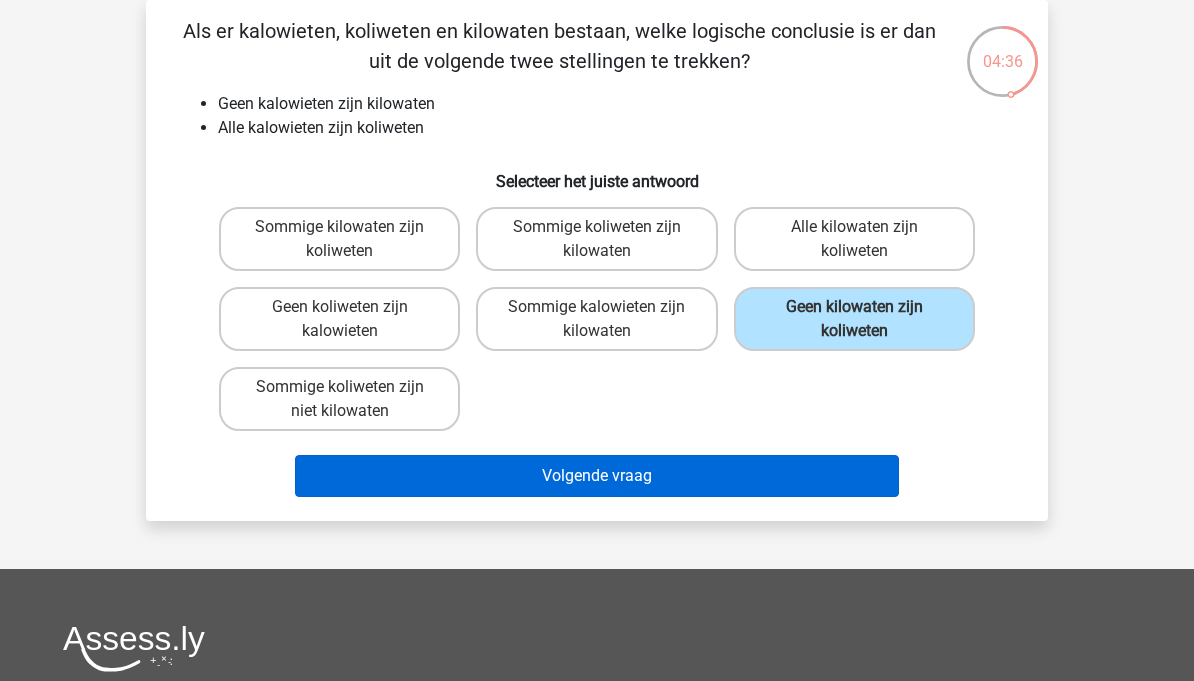 click on "Volgende vraag" at bounding box center (597, 476) 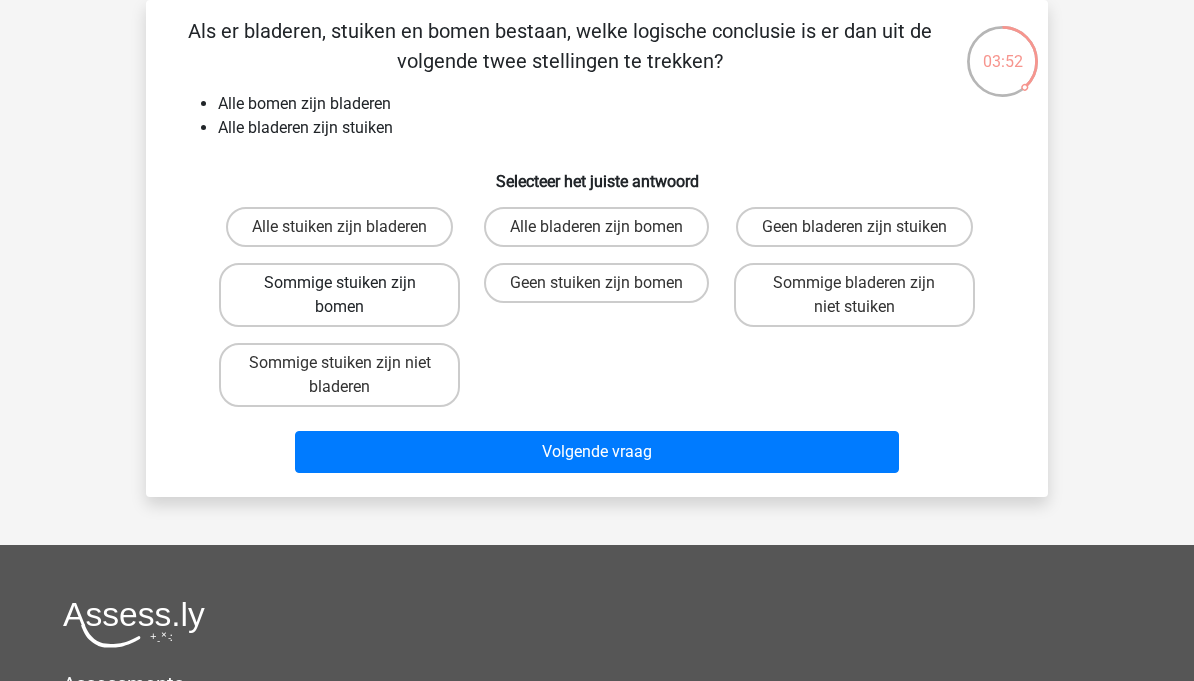click on "Sommige stuiken zijn bomen" at bounding box center (339, 295) 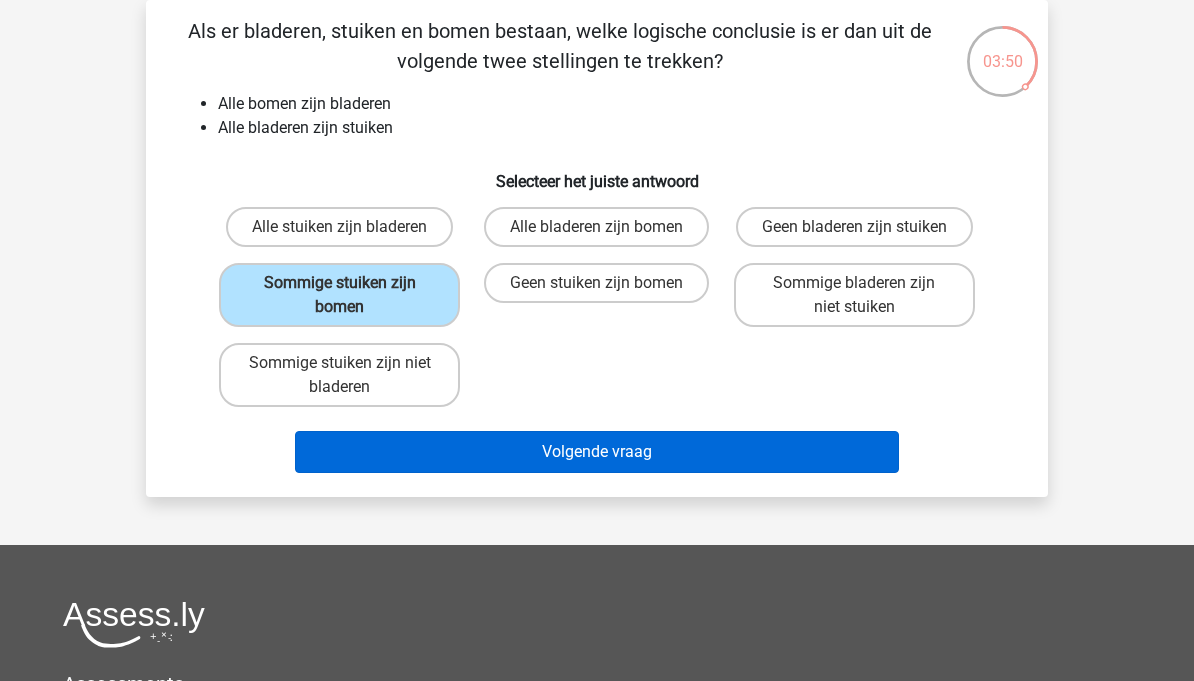click on "Volgende vraag" at bounding box center [597, 452] 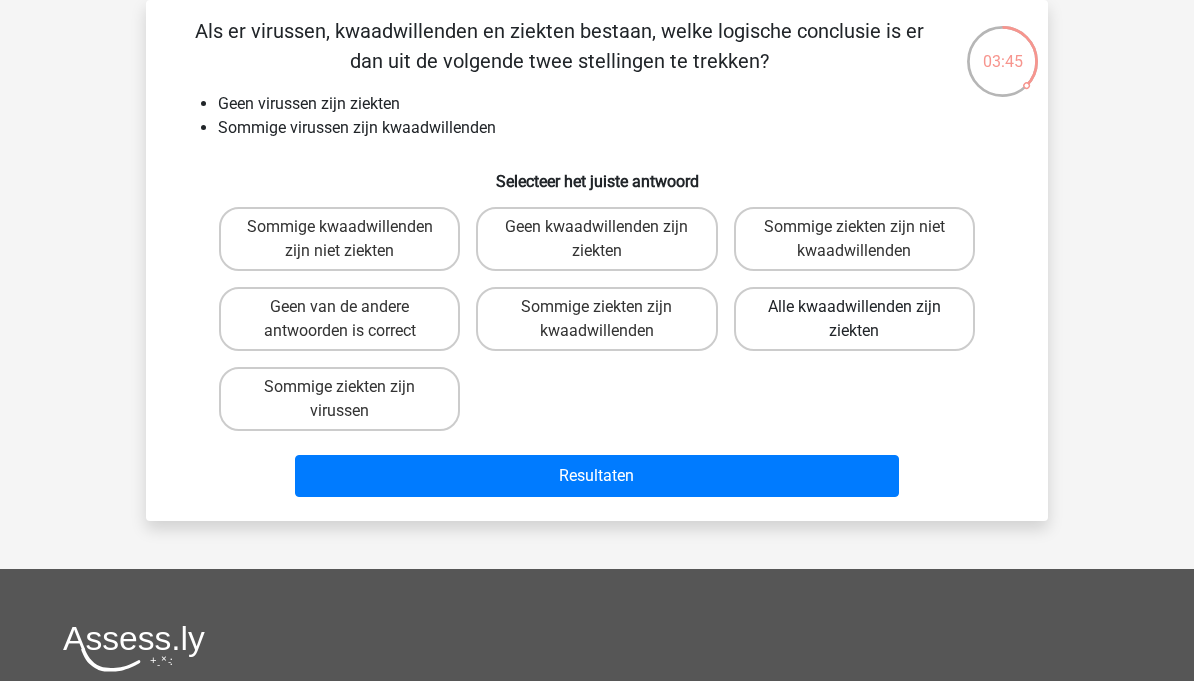 click on "Alle kwaadwillenden zijn ziekten" at bounding box center (854, 319) 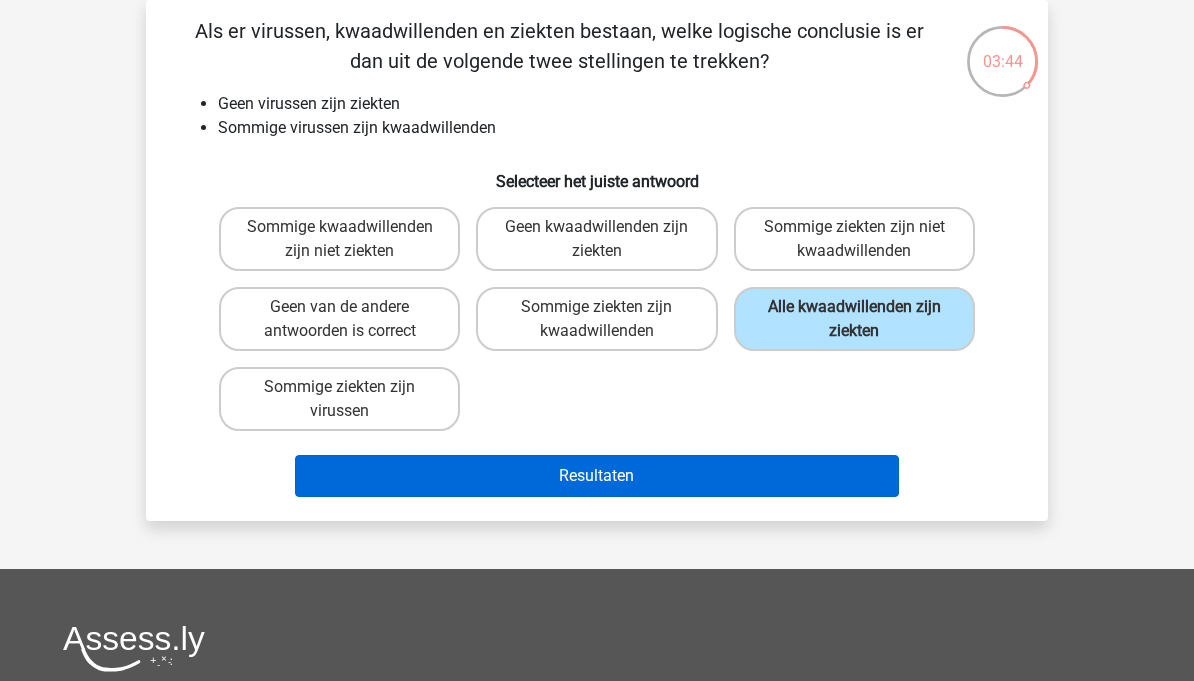 click on "Resultaten" at bounding box center [597, 476] 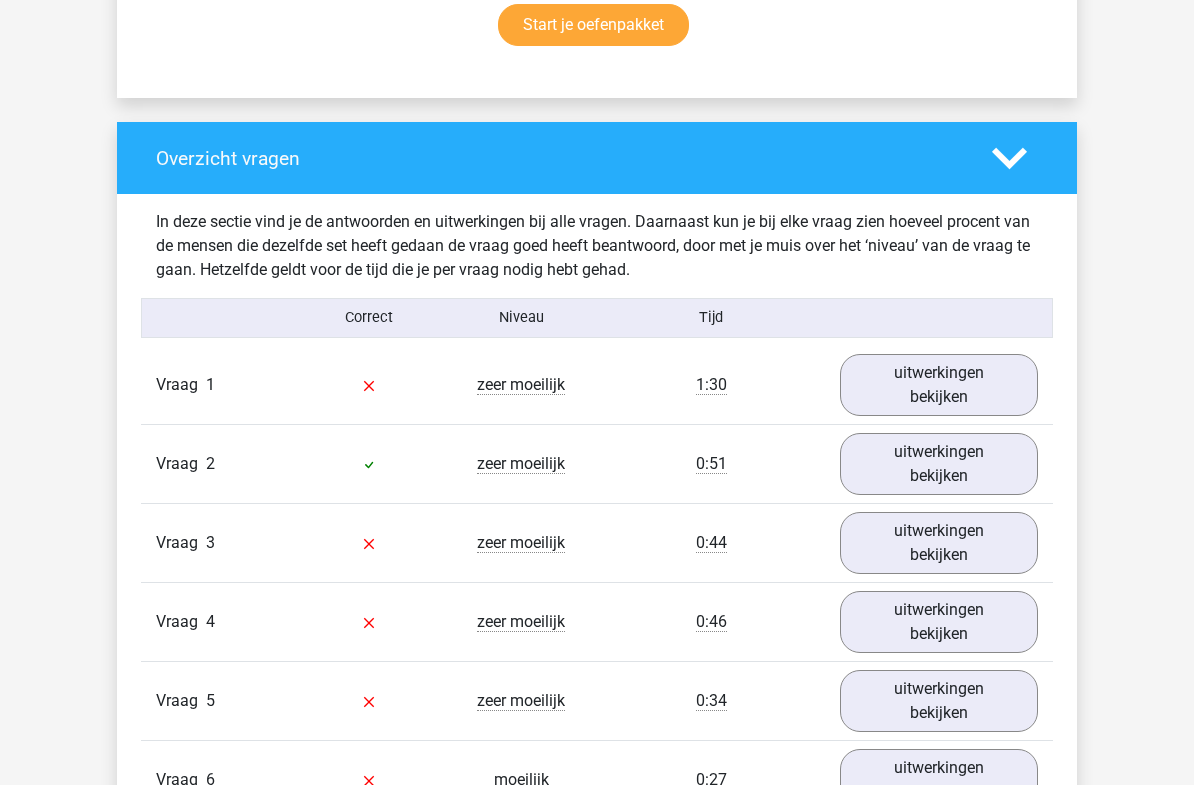 scroll, scrollTop: 1371, scrollLeft: 0, axis: vertical 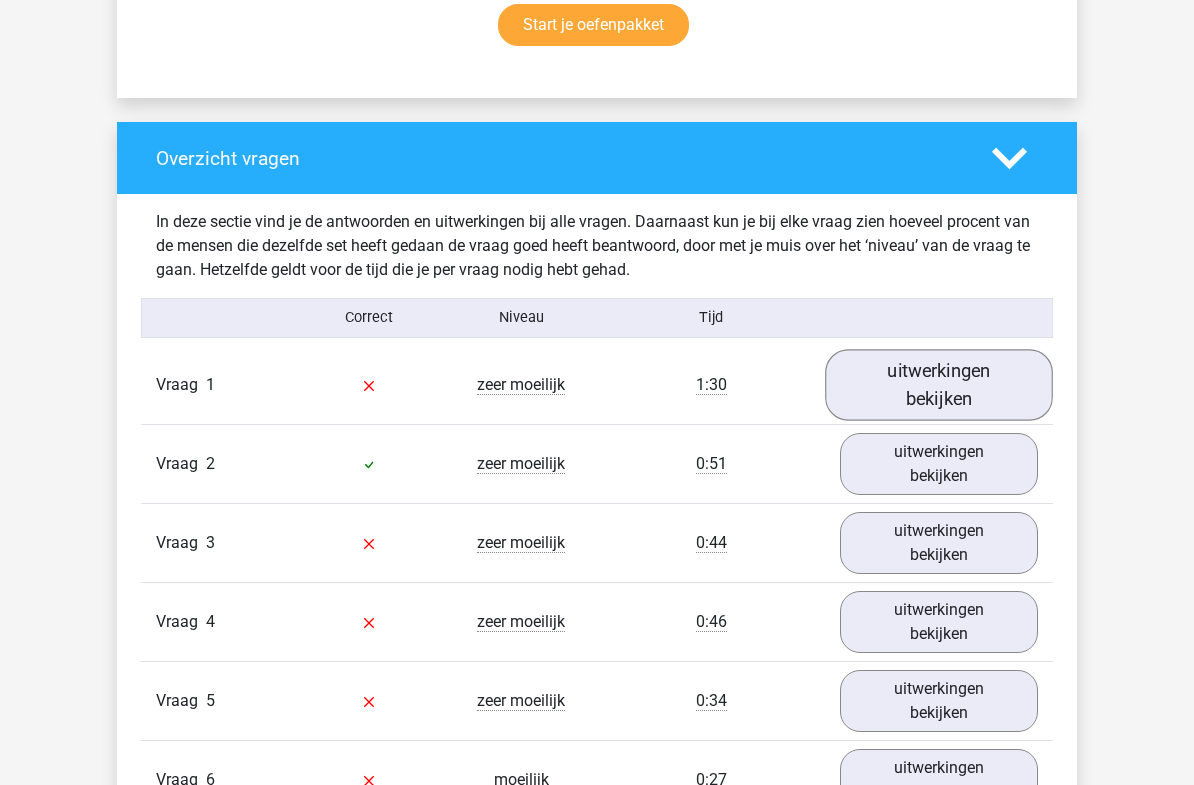 click on "uitwerkingen bekijken" at bounding box center (939, 385) 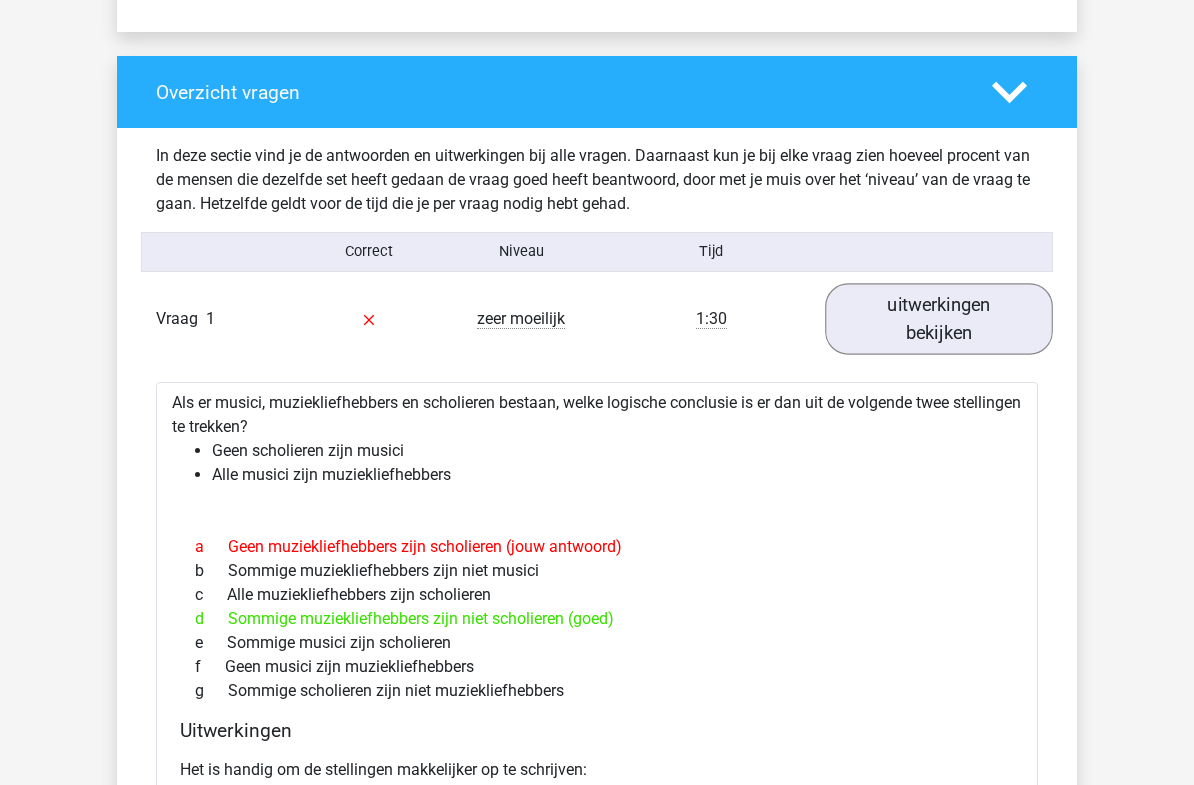 scroll, scrollTop: 1437, scrollLeft: 0, axis: vertical 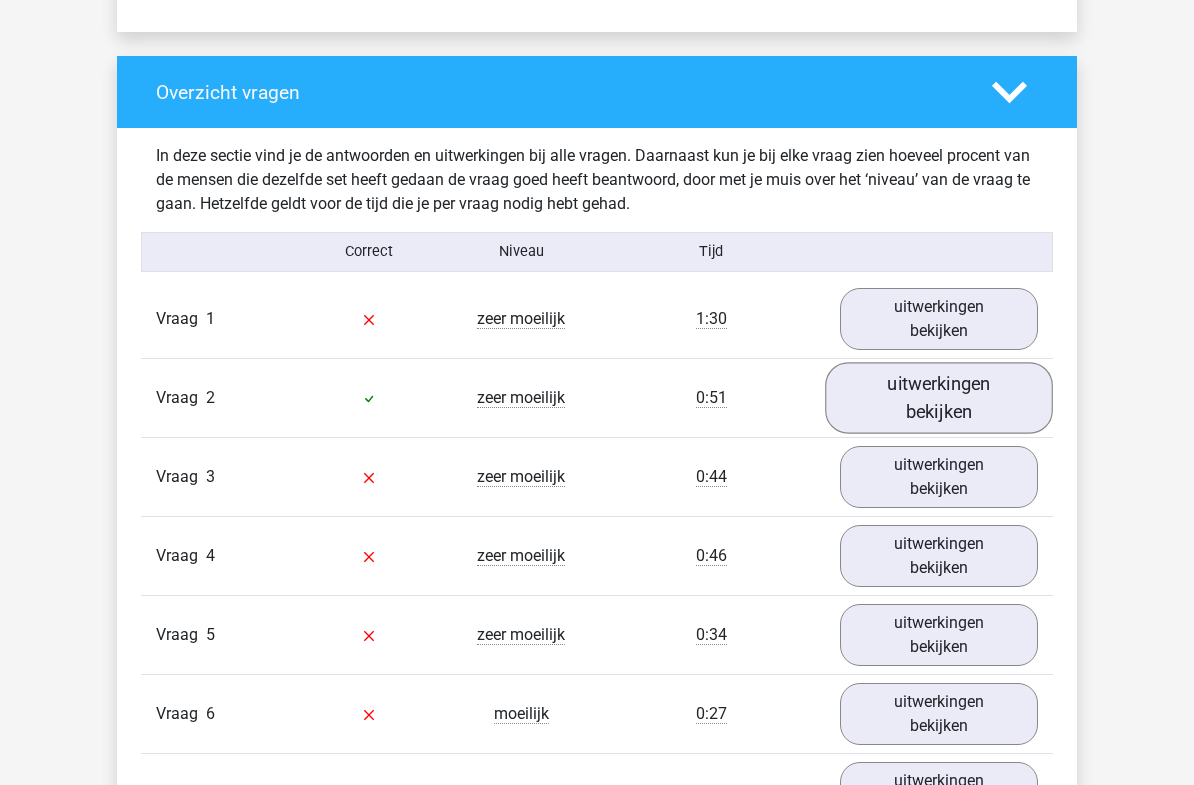 click on "uitwerkingen bekijken" at bounding box center [939, 398] 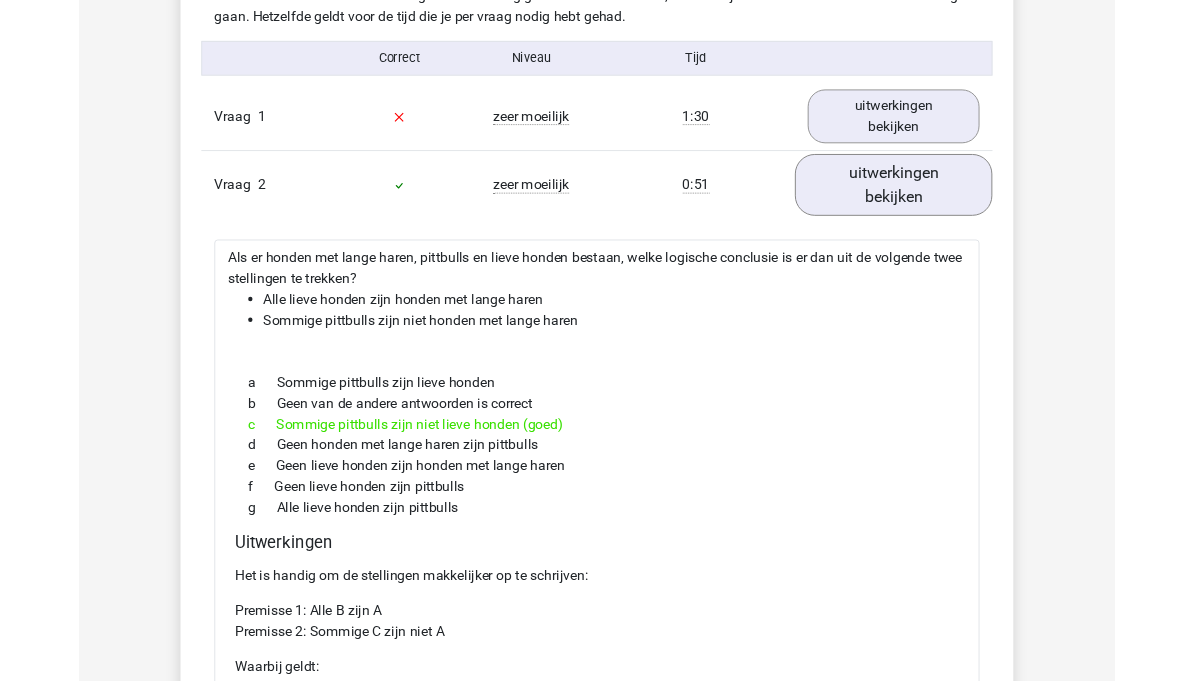 scroll, scrollTop: 1619, scrollLeft: 0, axis: vertical 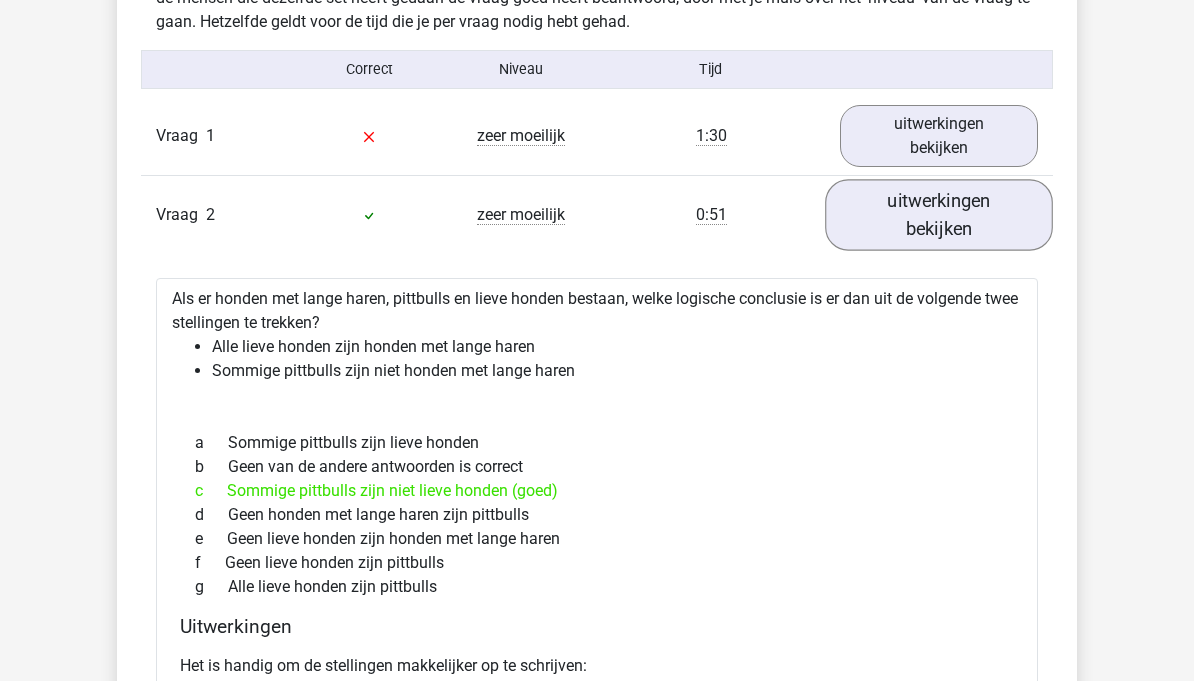 click on "uitwerkingen bekijken" at bounding box center (939, 215) 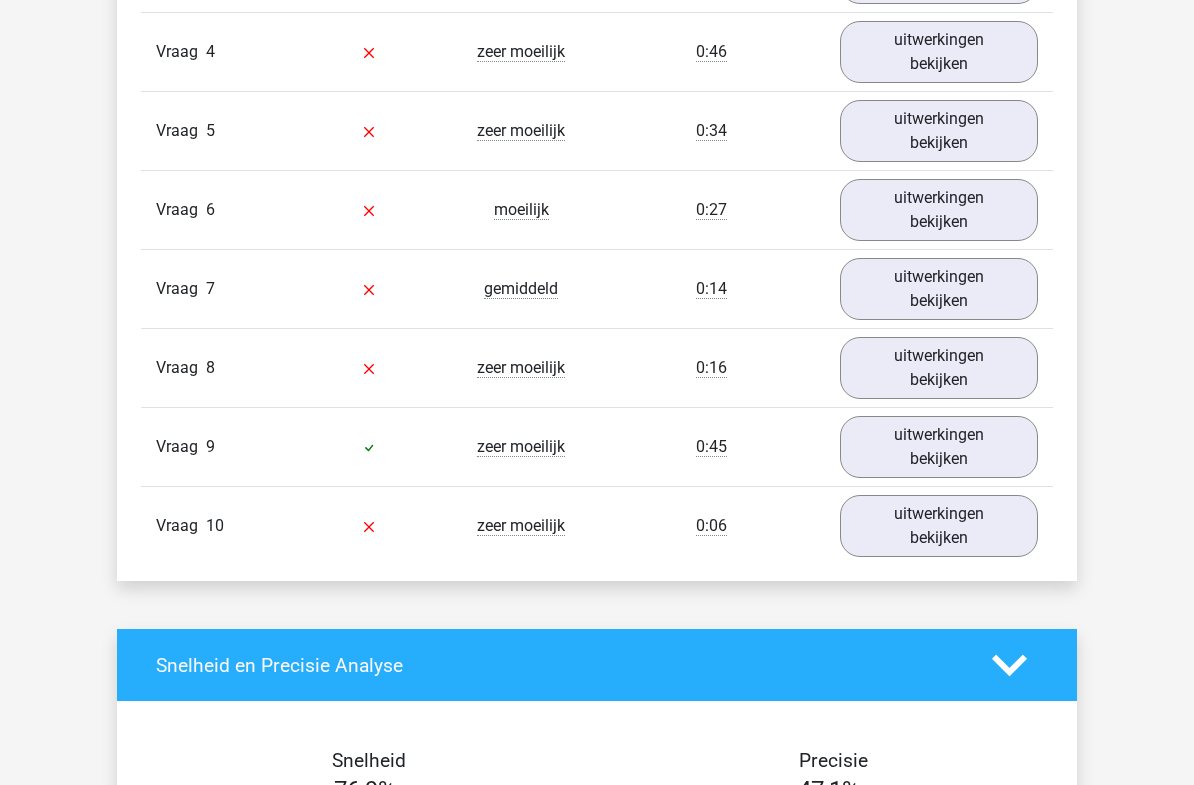 scroll, scrollTop: 1941, scrollLeft: 0, axis: vertical 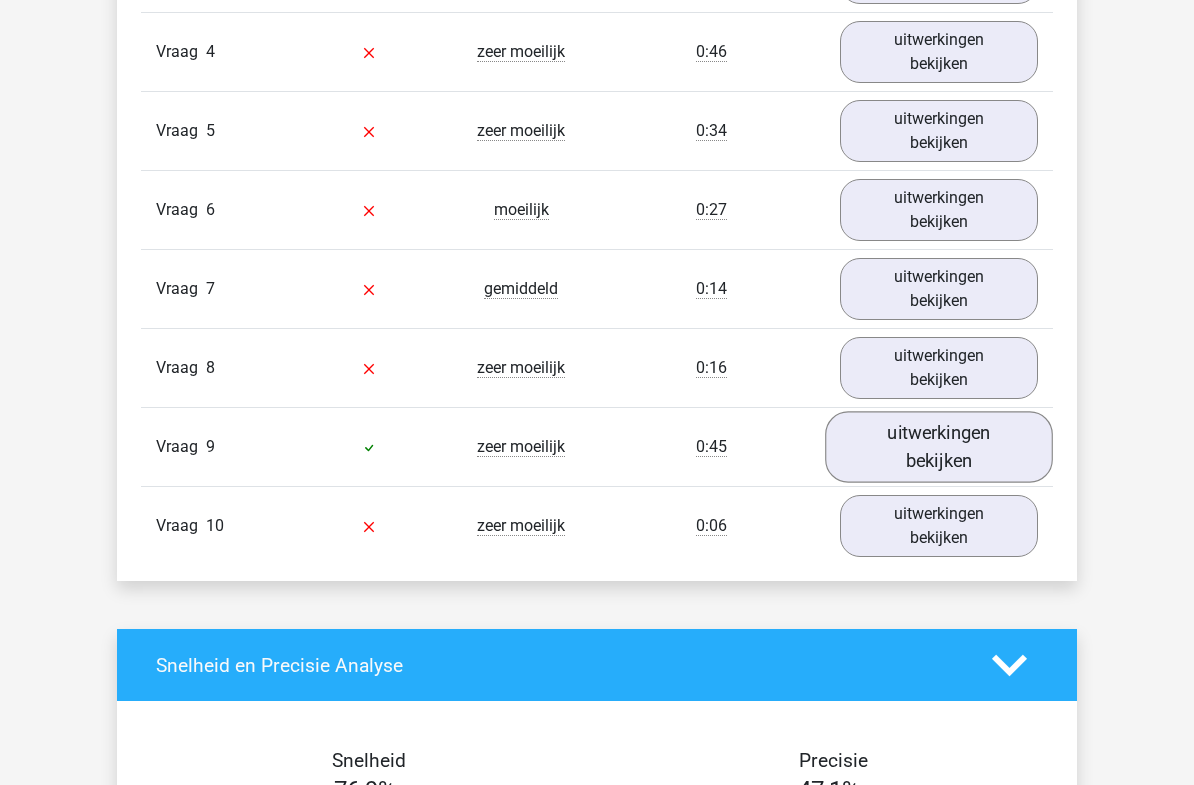 click on "uitwerkingen bekijken" at bounding box center (939, 447) 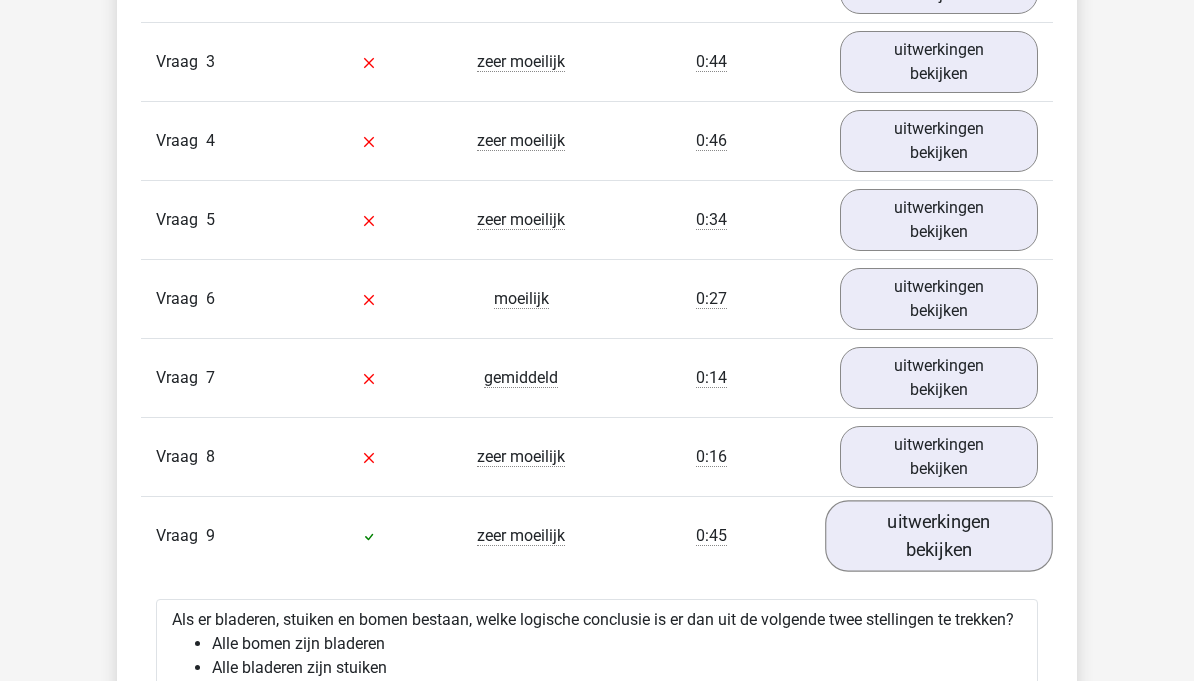 scroll, scrollTop: 1850, scrollLeft: 0, axis: vertical 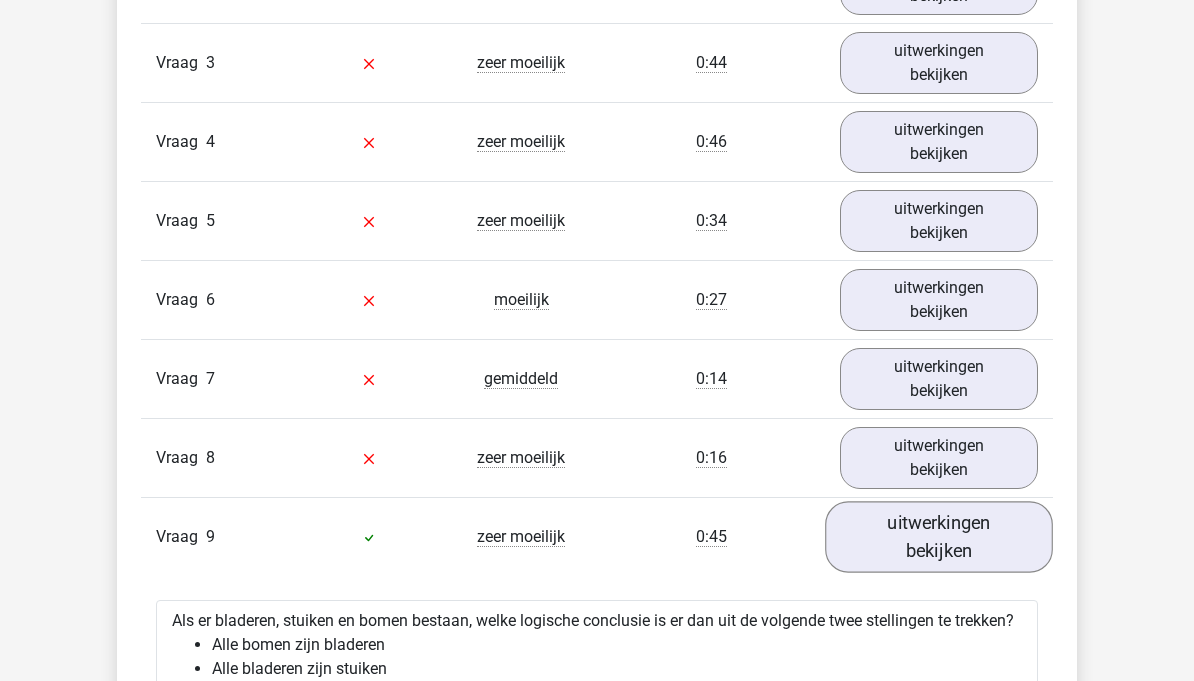 click on "uitwerkingen bekijken" at bounding box center [939, 537] 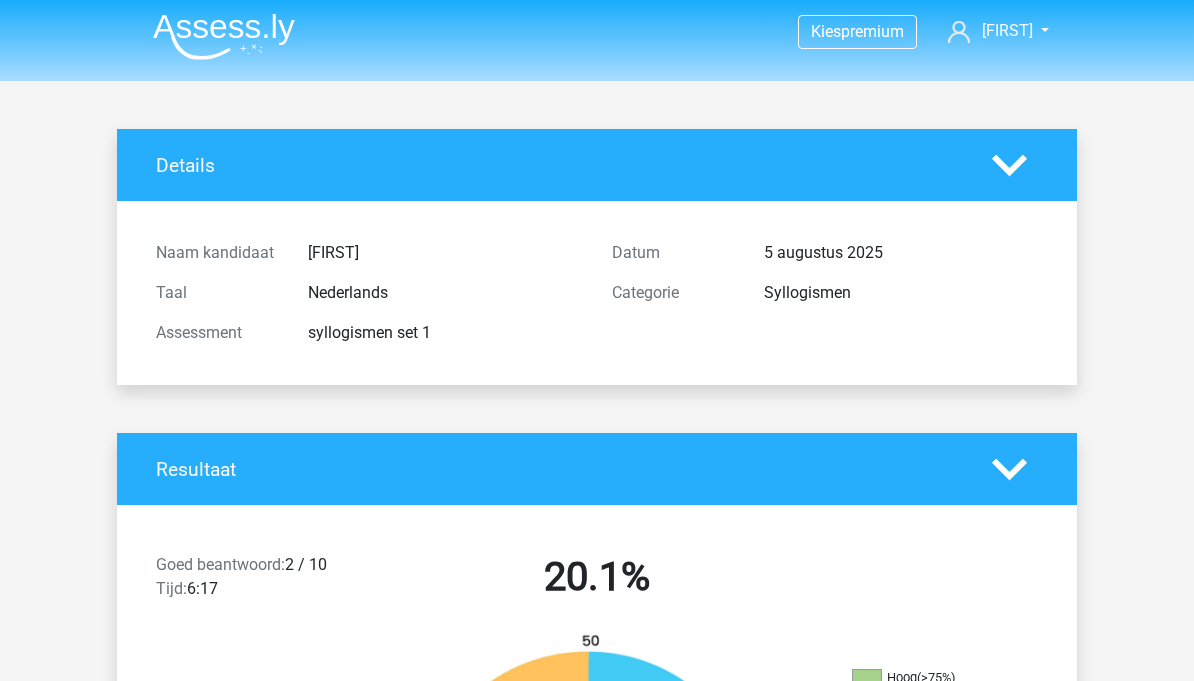 scroll, scrollTop: 0, scrollLeft: 0, axis: both 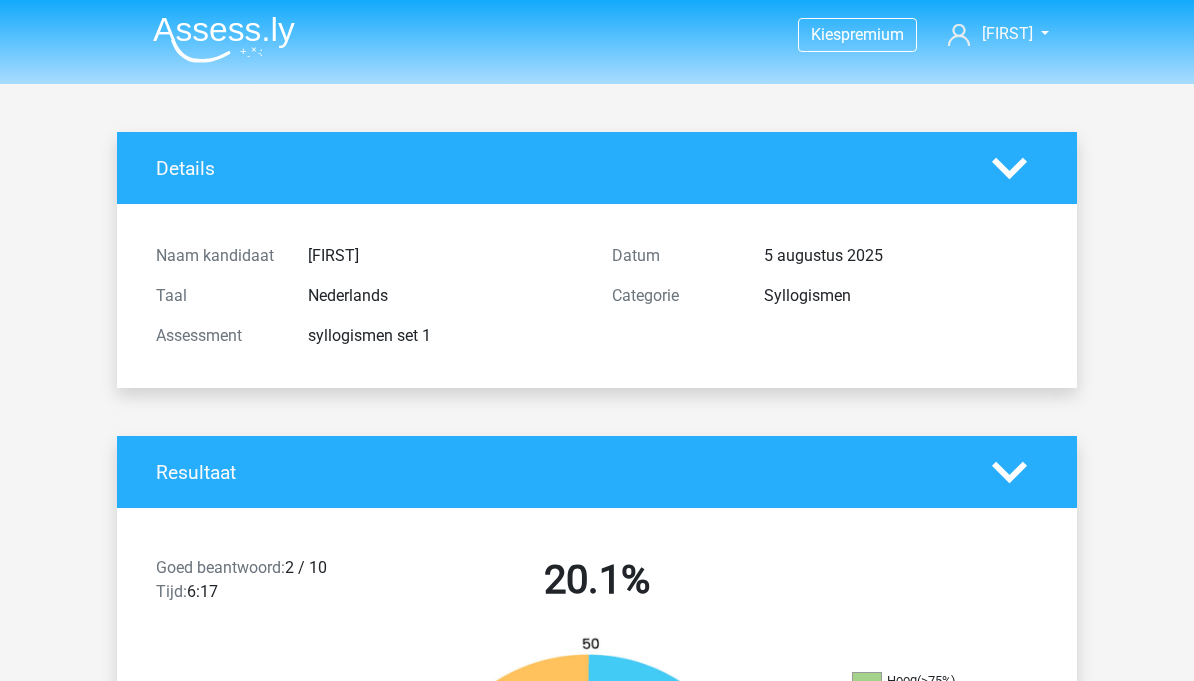 click at bounding box center (224, 39) 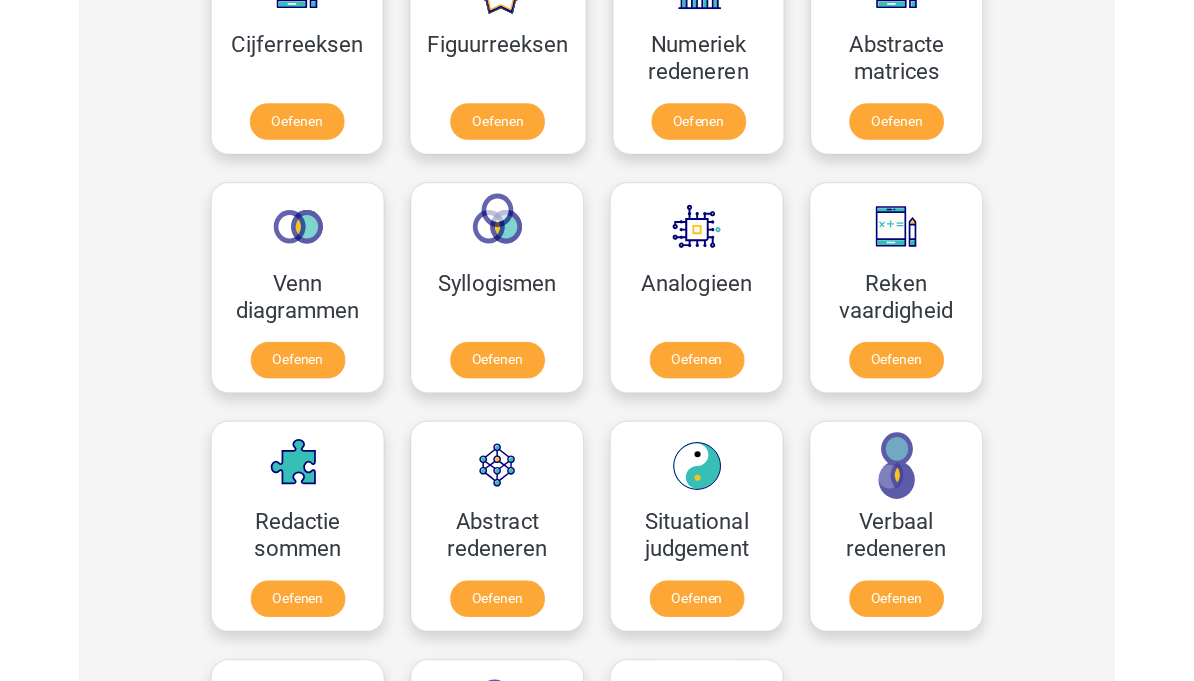 scroll, scrollTop: 1002, scrollLeft: 0, axis: vertical 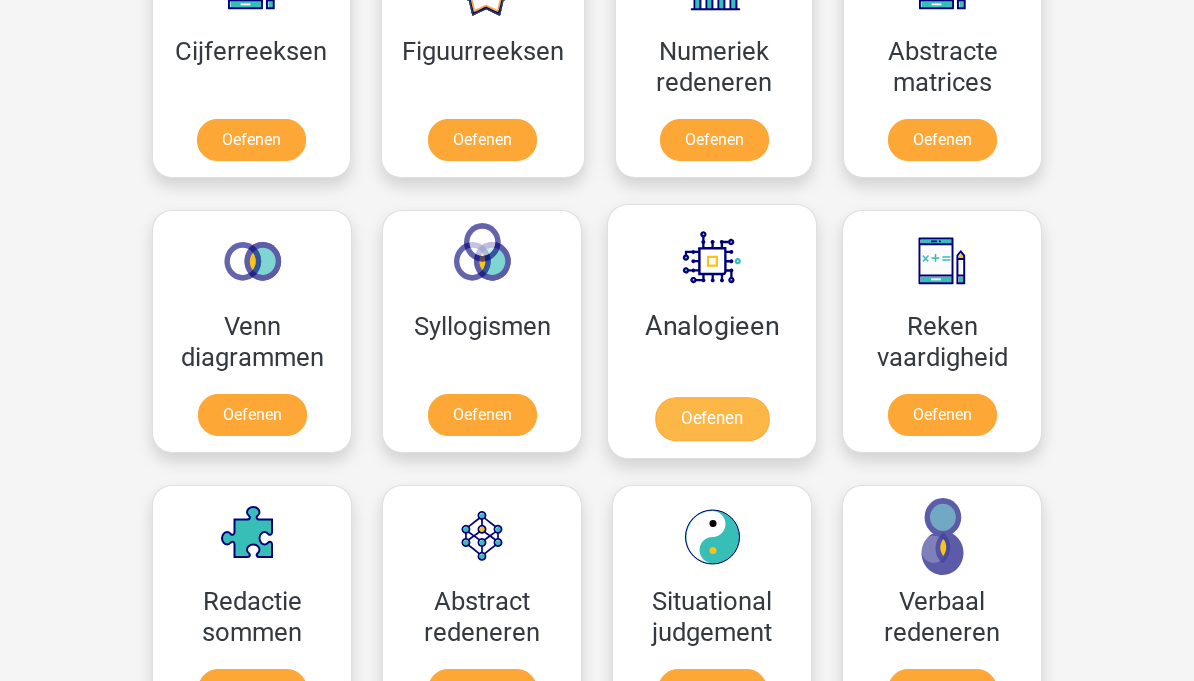 click on "Oefenen" at bounding box center [712, 420] 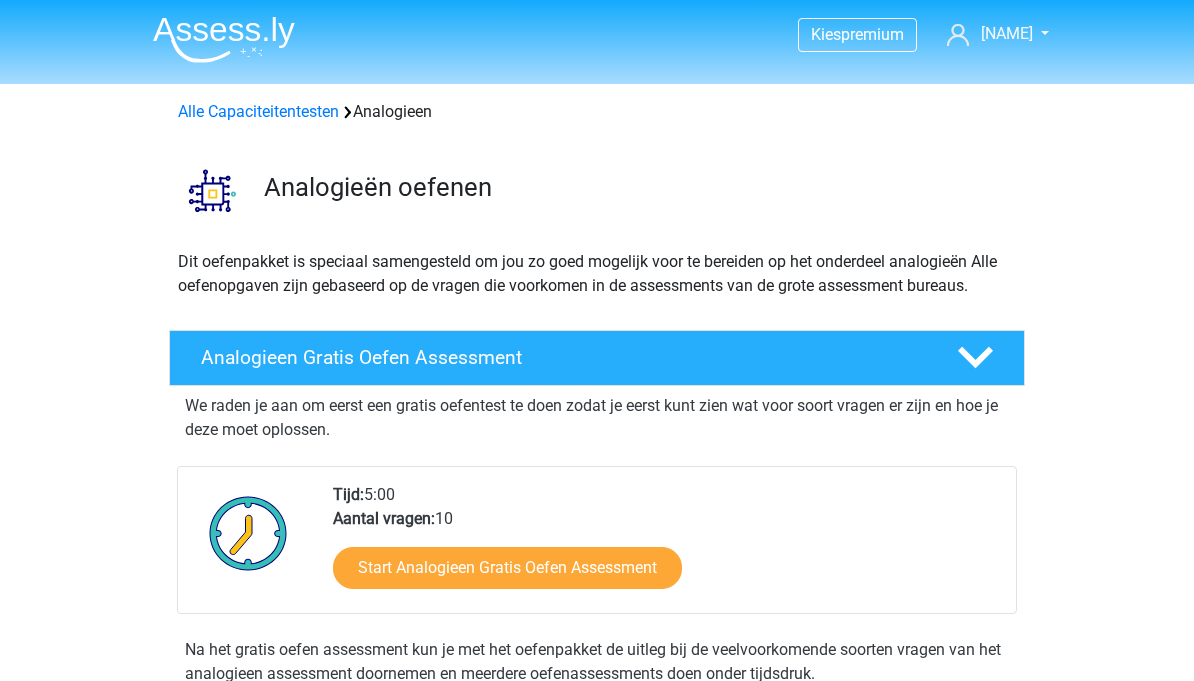 scroll, scrollTop: 0, scrollLeft: 0, axis: both 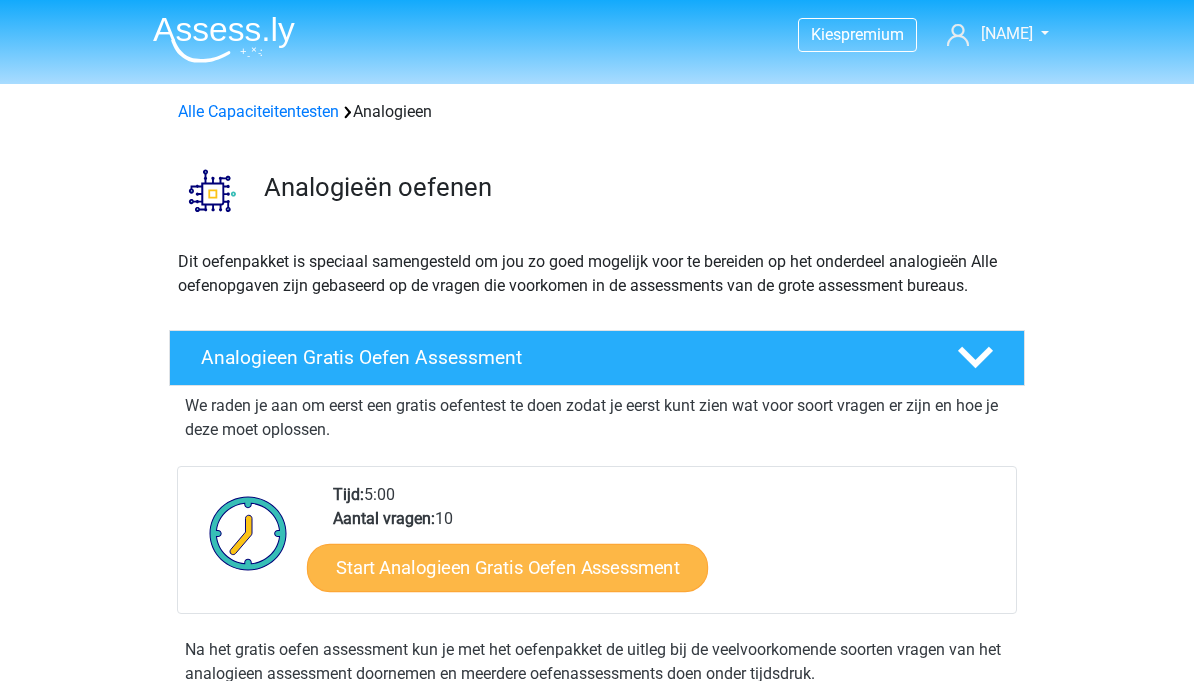 click on "Start Analogieen
Gratis Oefen Assessment" at bounding box center [507, 567] 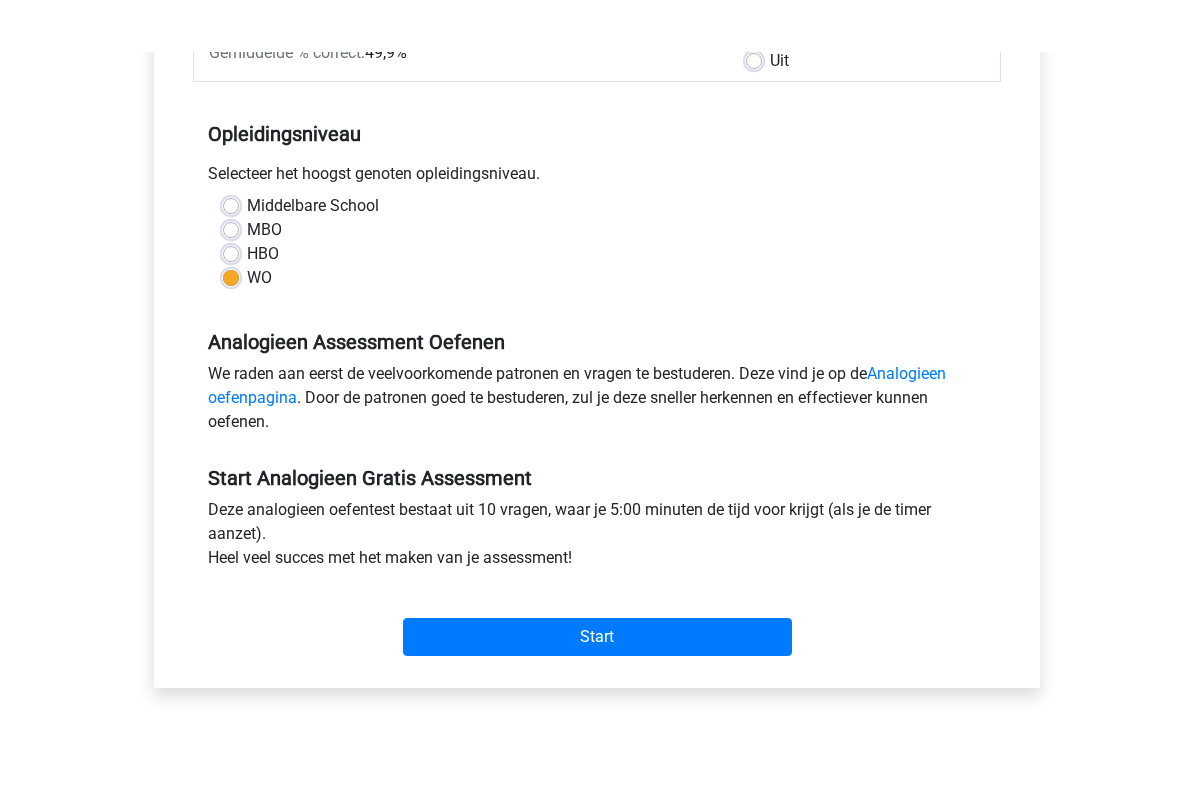 scroll, scrollTop: 360, scrollLeft: 0, axis: vertical 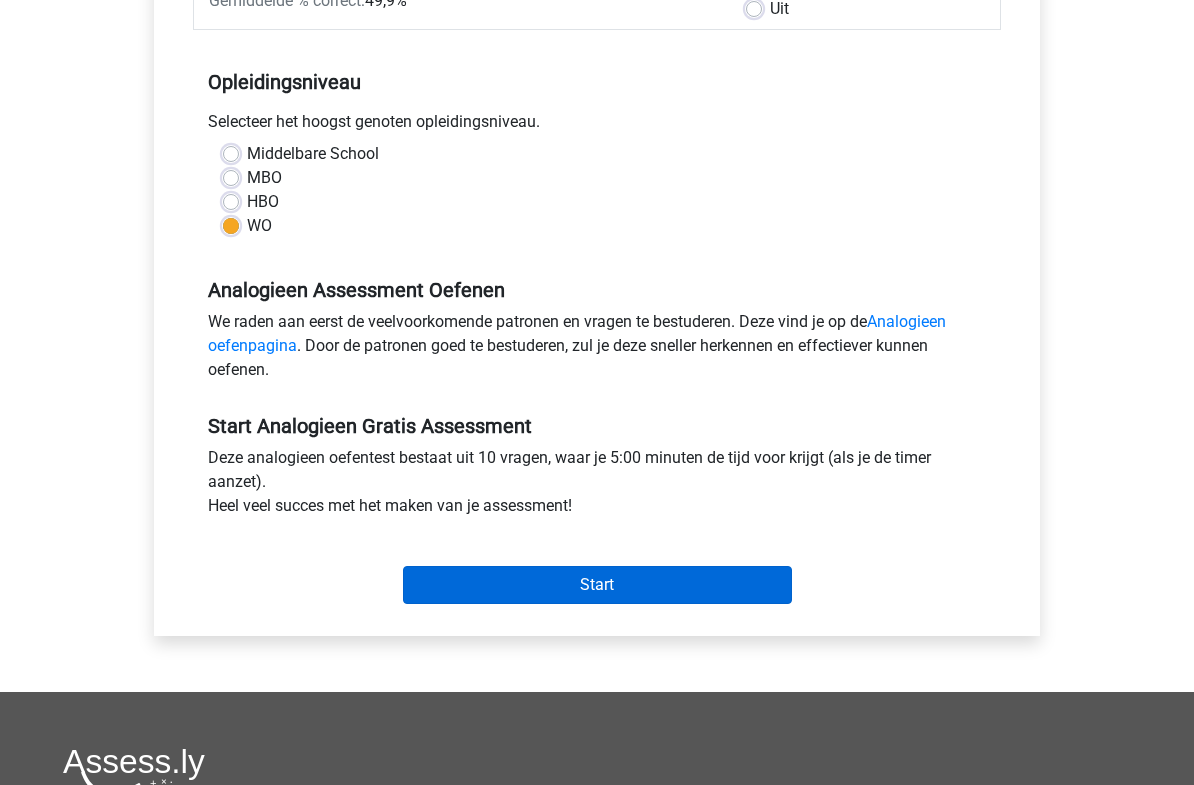 click on "Start" at bounding box center [597, 585] 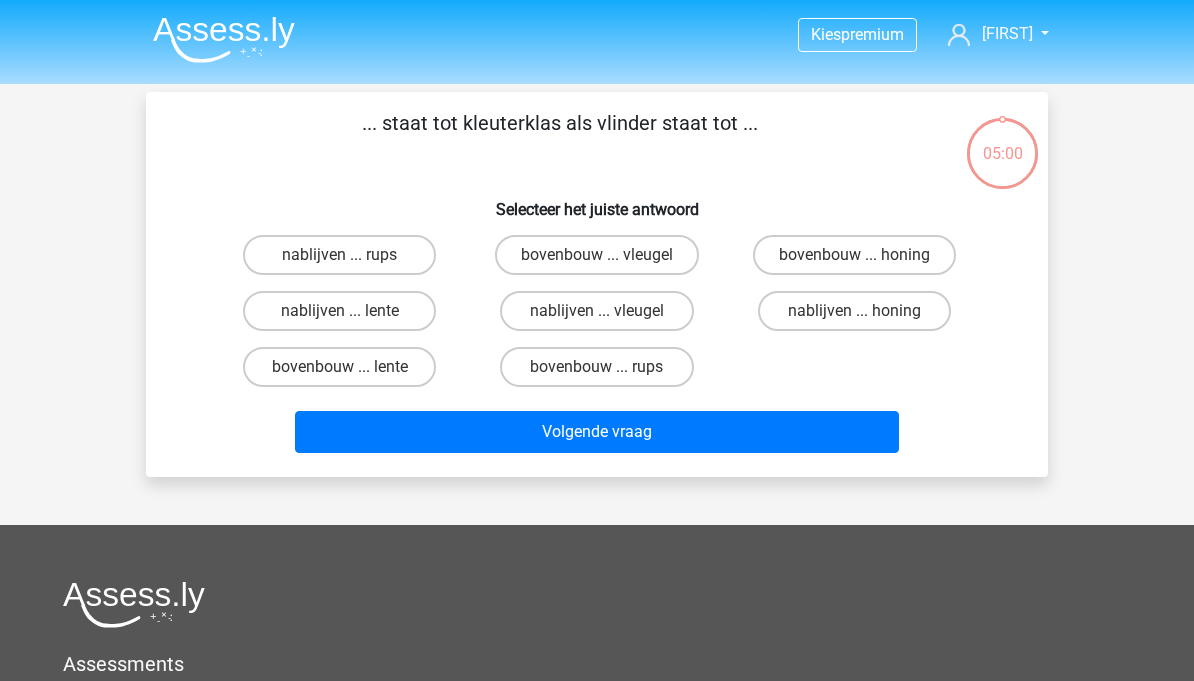 scroll, scrollTop: 0, scrollLeft: 0, axis: both 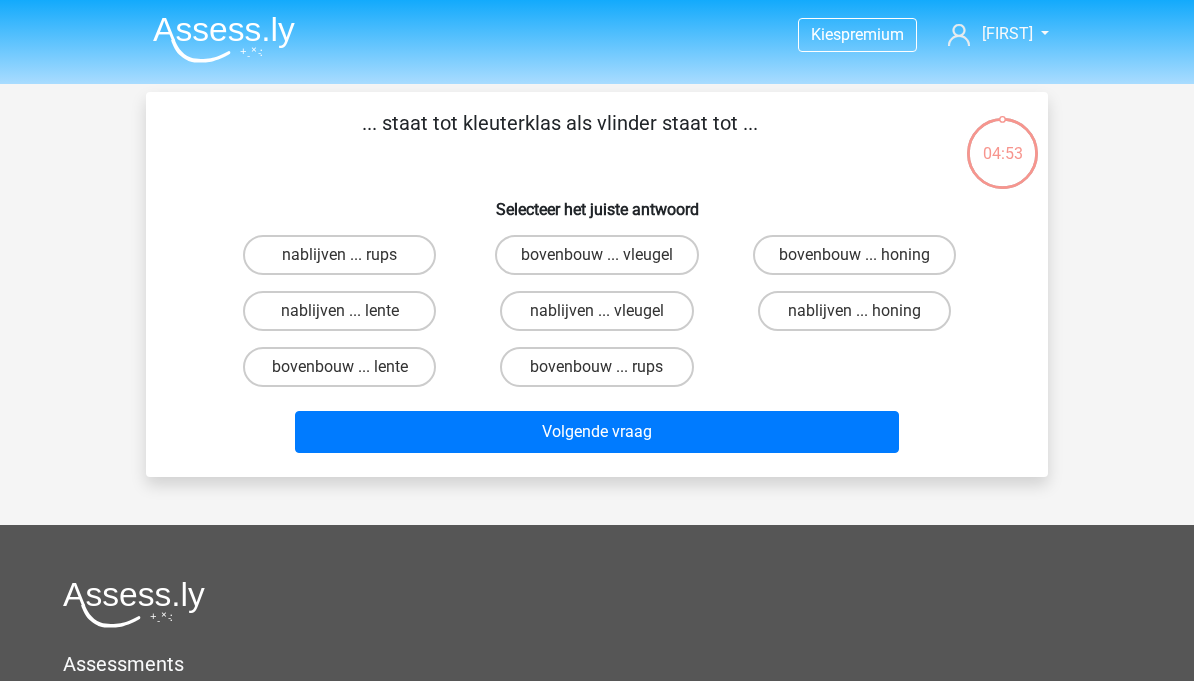 click at bounding box center [224, 39] 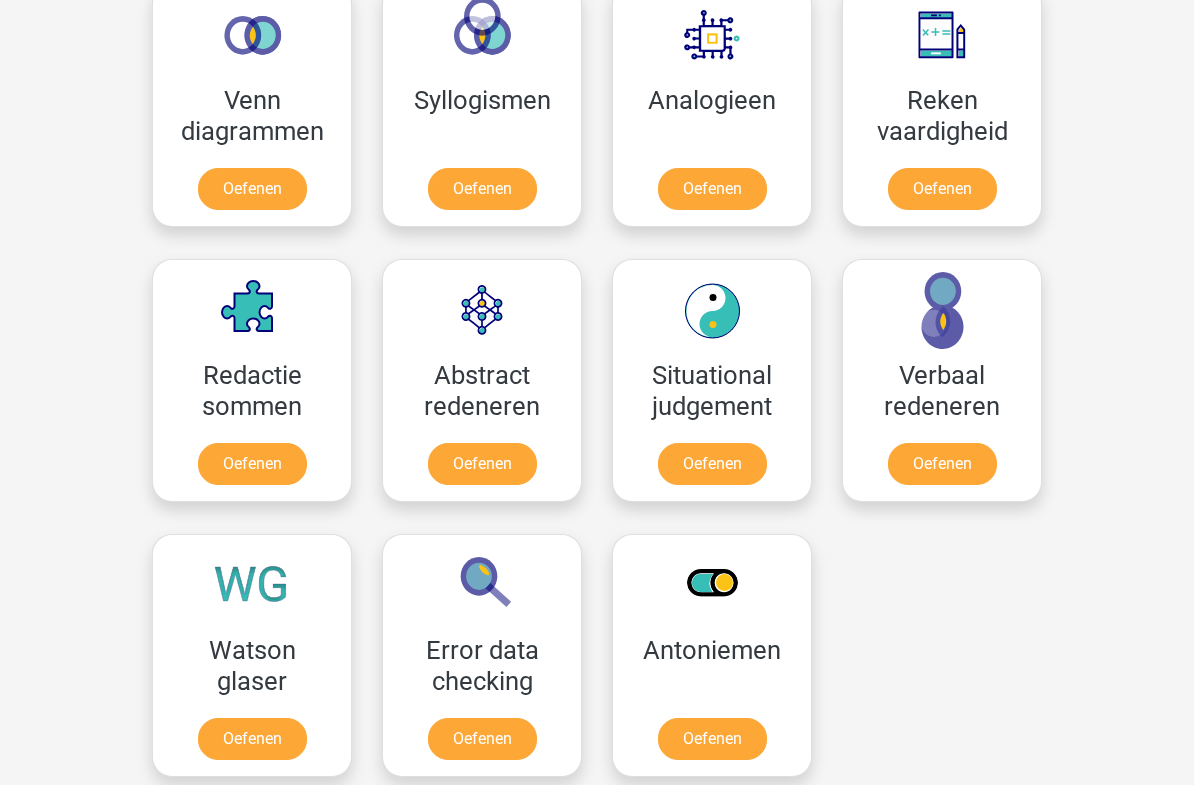 scroll, scrollTop: 1229, scrollLeft: 0, axis: vertical 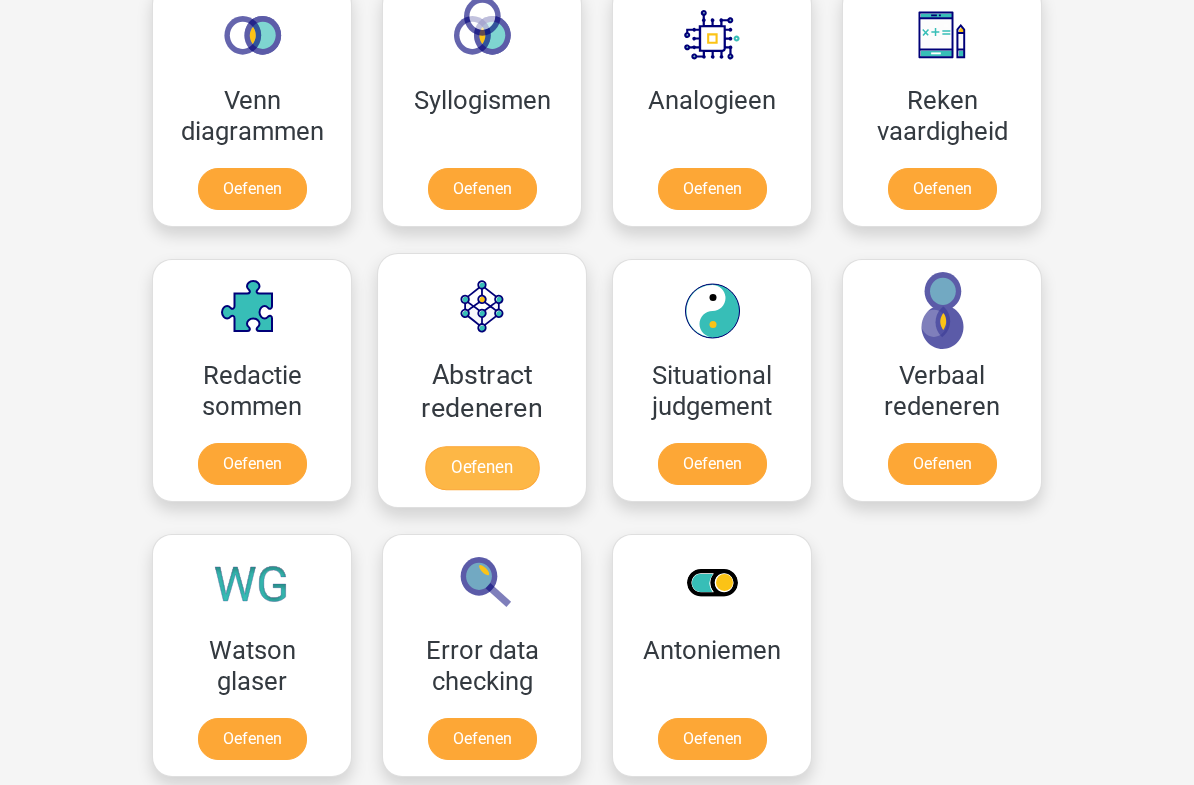 click on "Oefenen" at bounding box center (482, 468) 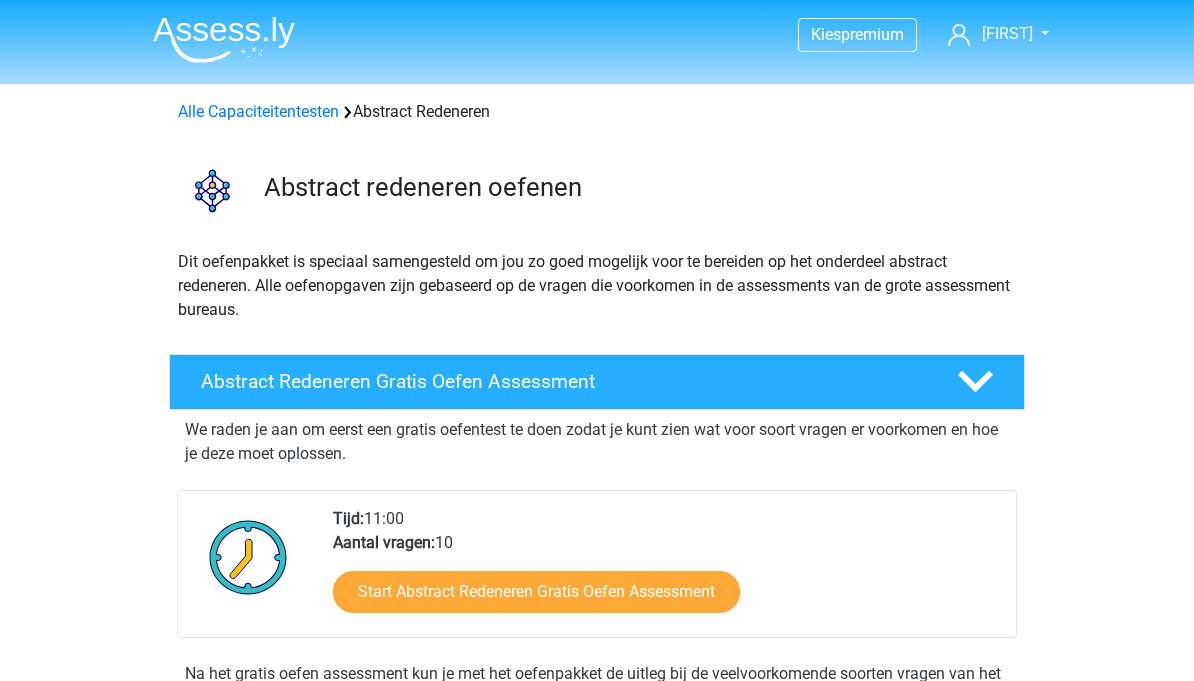 scroll, scrollTop: 0, scrollLeft: 0, axis: both 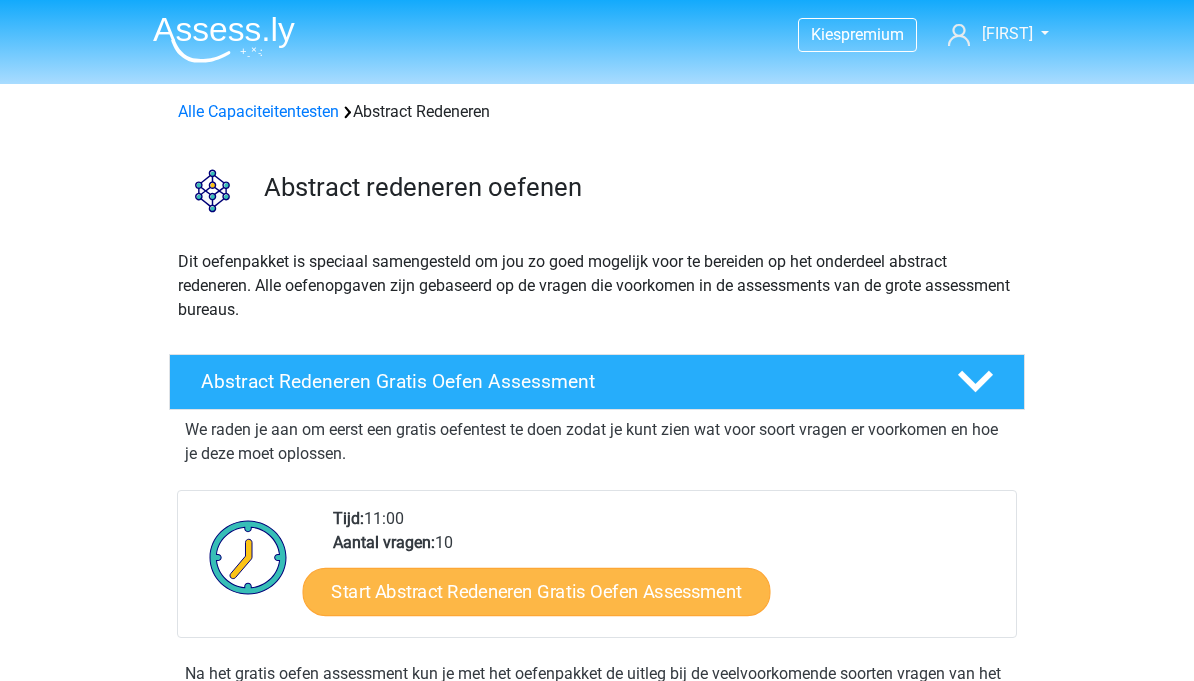 click on "Start Abstract Redeneren
Gratis Oefen Assessment" at bounding box center (537, 591) 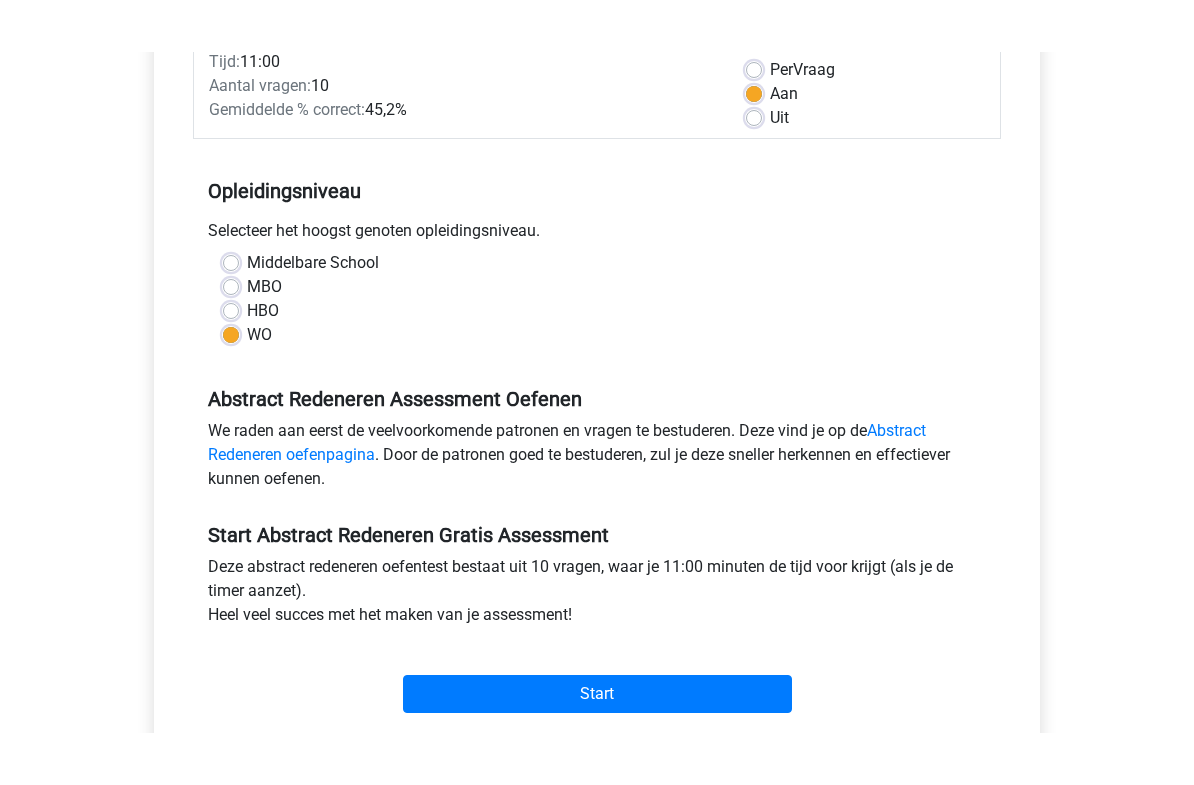 scroll, scrollTop: 308, scrollLeft: 0, axis: vertical 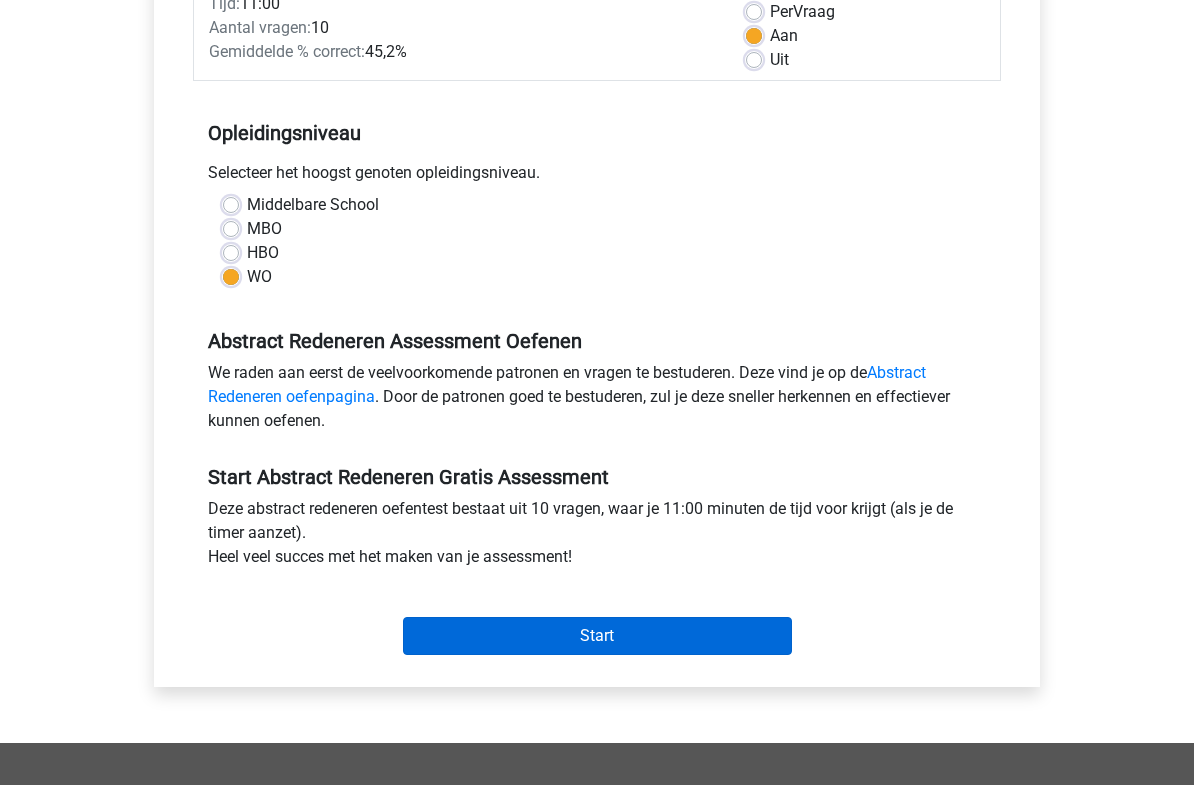 click on "Start" at bounding box center [597, 637] 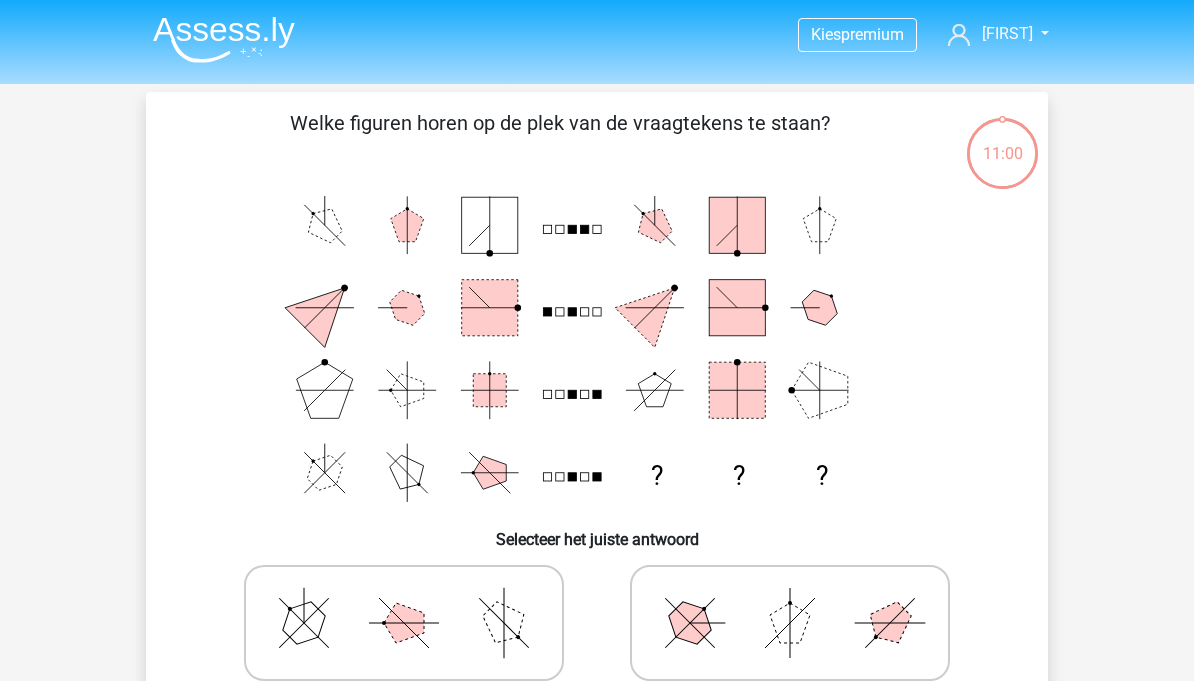 scroll, scrollTop: 0, scrollLeft: 0, axis: both 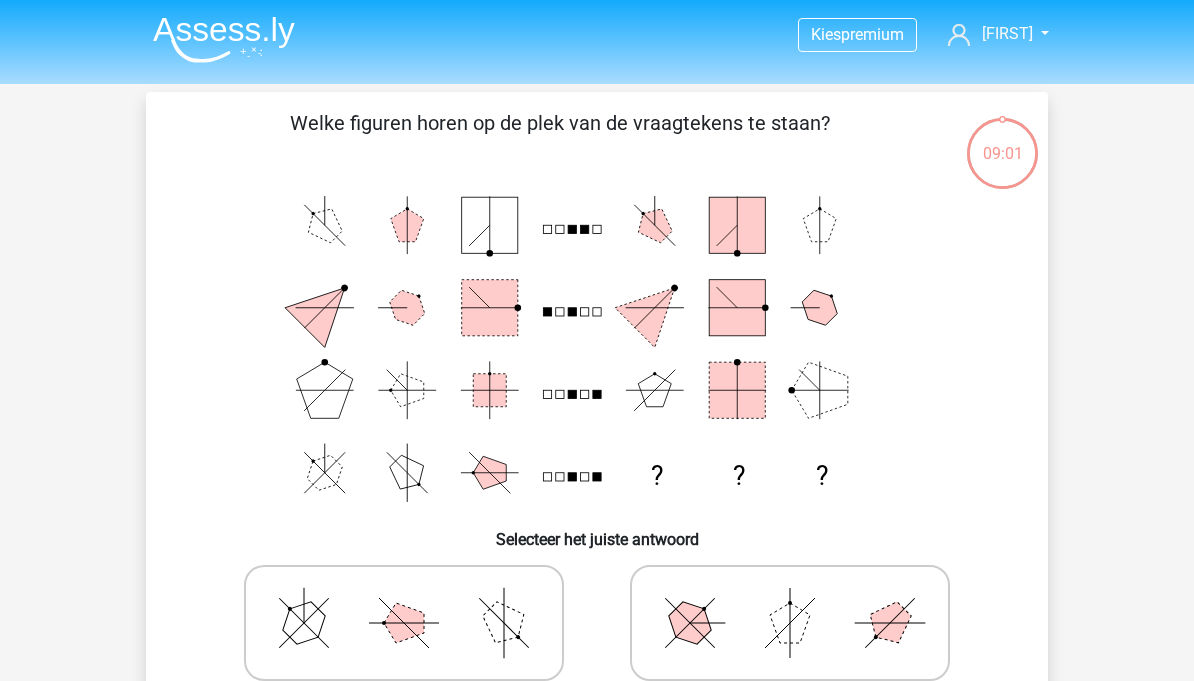 click at bounding box center (224, 39) 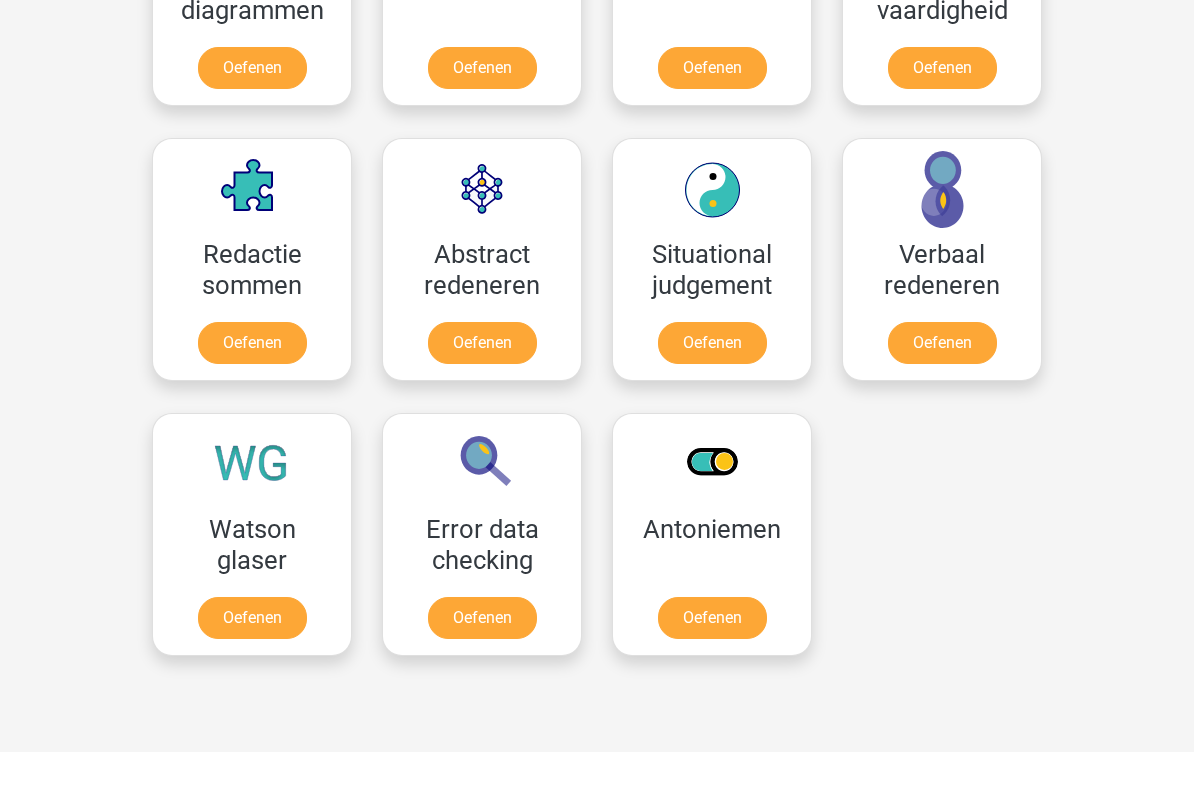scroll, scrollTop: 1350, scrollLeft: 0, axis: vertical 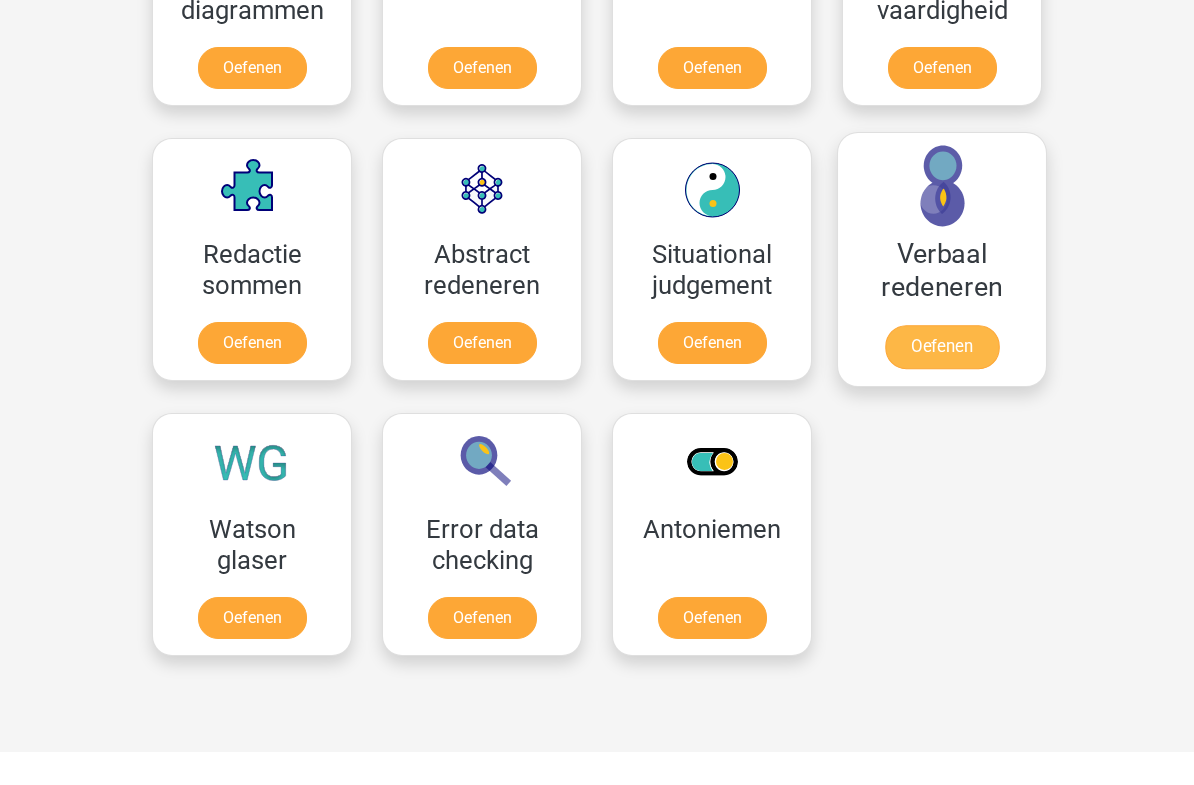 click on "Oefenen" at bounding box center (942, 347) 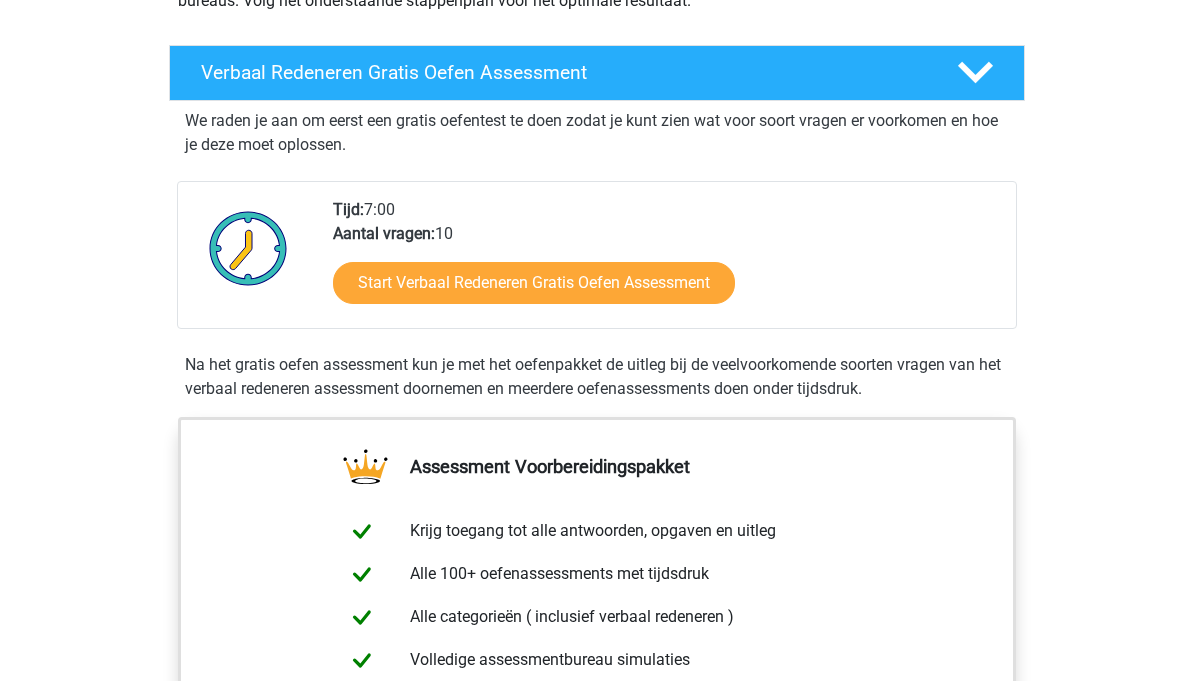 scroll, scrollTop: 308, scrollLeft: 0, axis: vertical 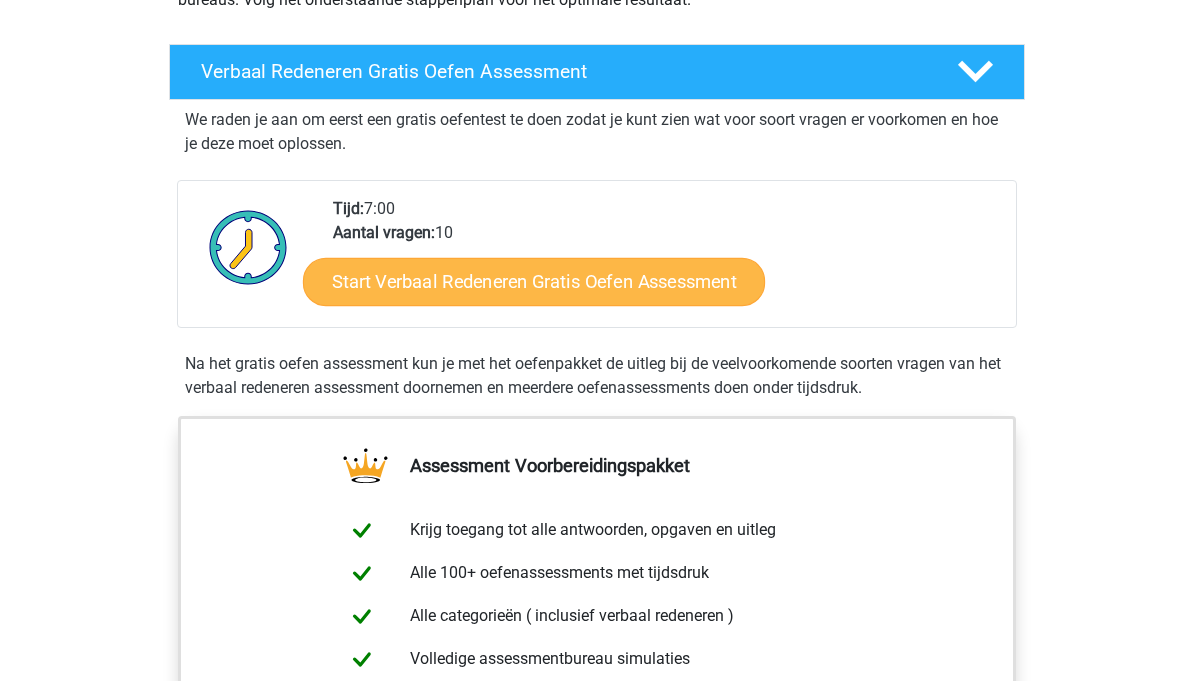 click on "Start Verbaal Redeneren
Gratis Oefen Assessment" at bounding box center (534, 283) 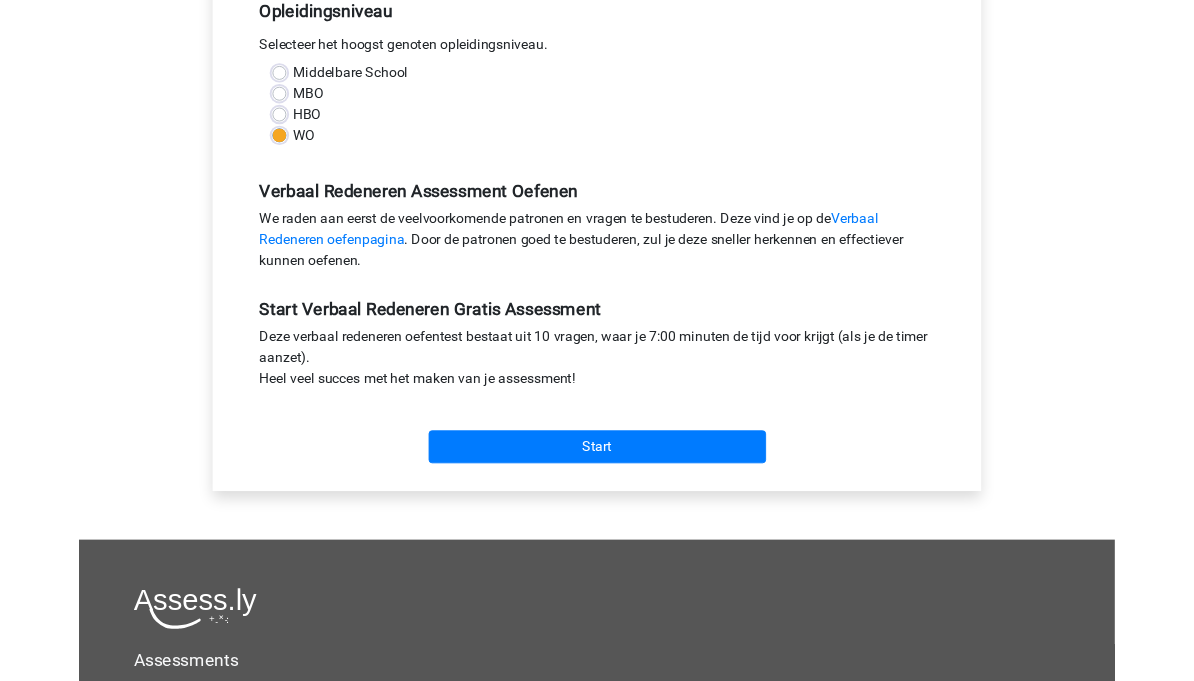 scroll, scrollTop: 452, scrollLeft: 0, axis: vertical 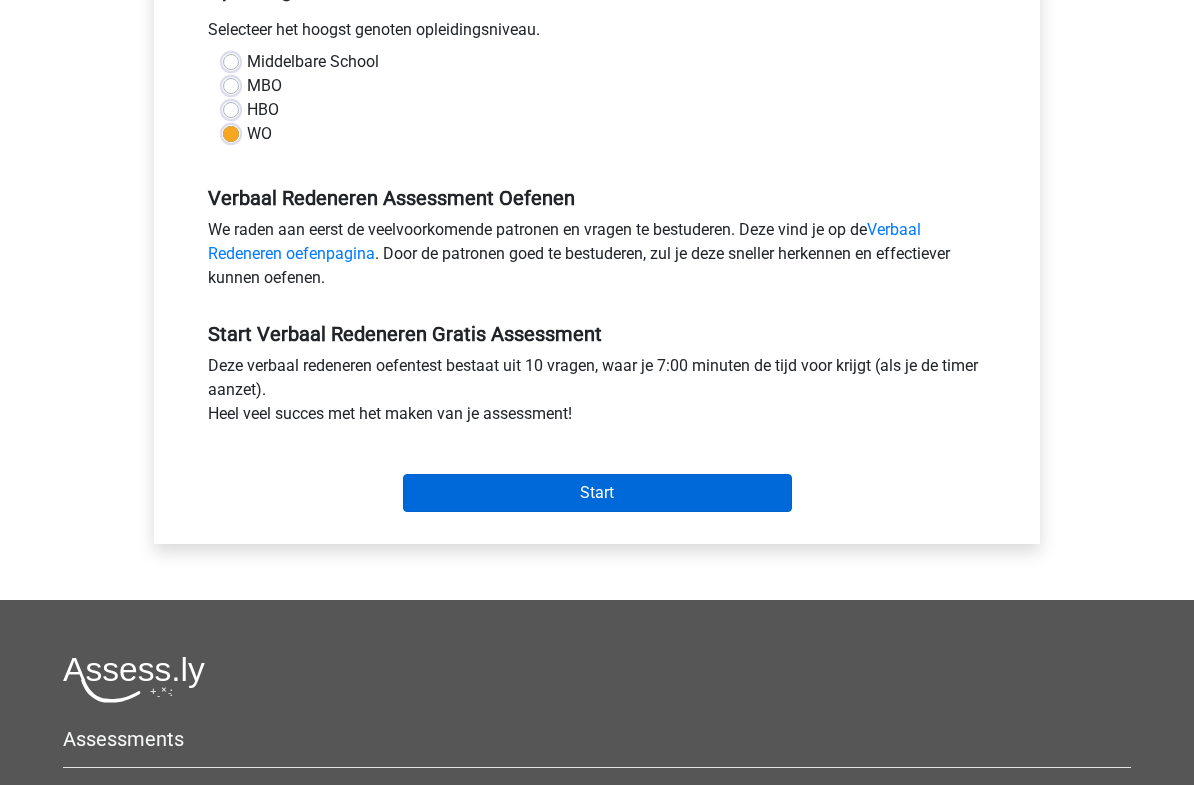 click on "Start" at bounding box center (597, 493) 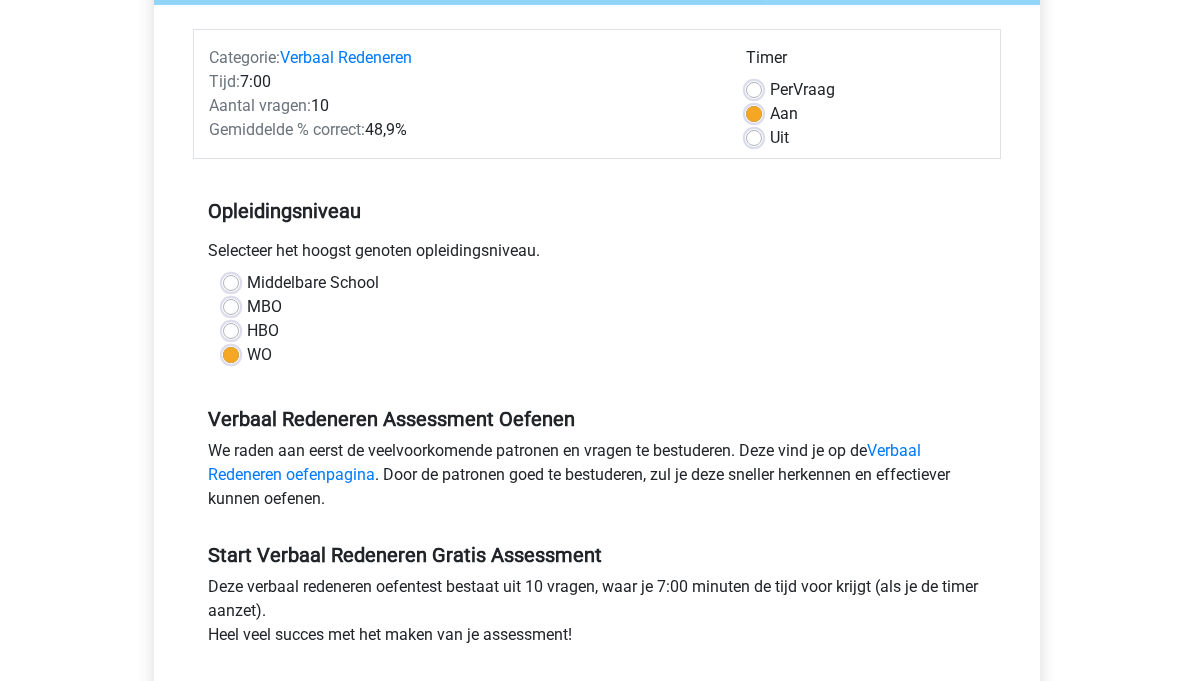 scroll, scrollTop: 0, scrollLeft: 0, axis: both 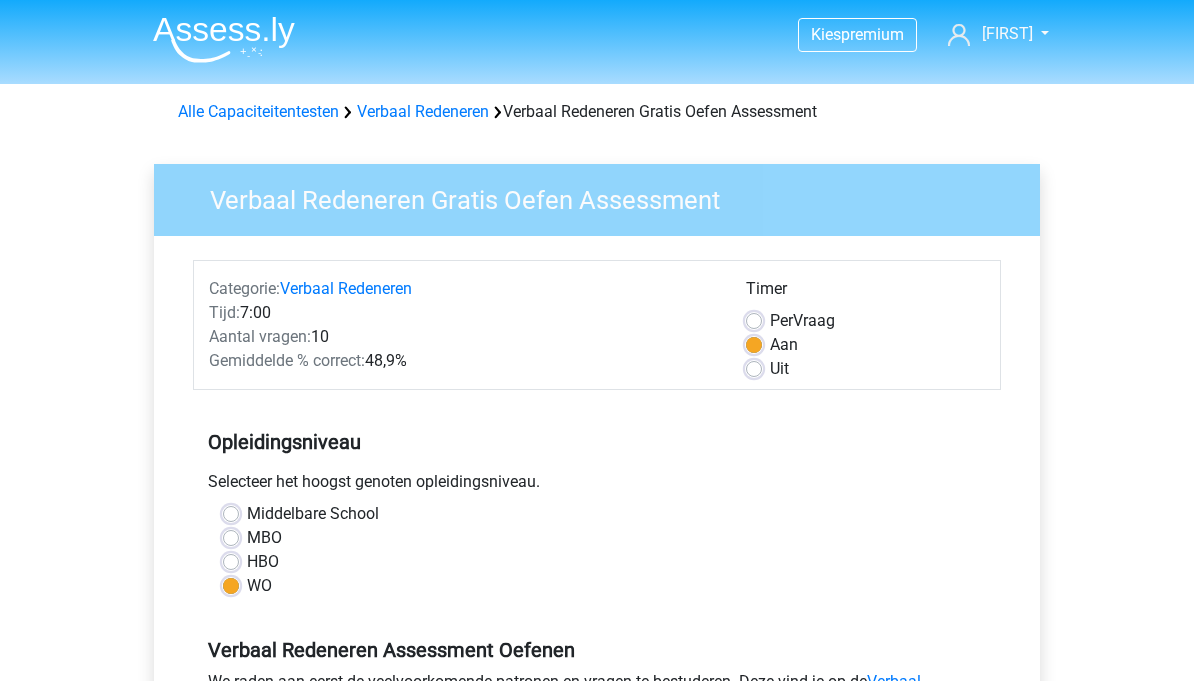 click at bounding box center [224, 39] 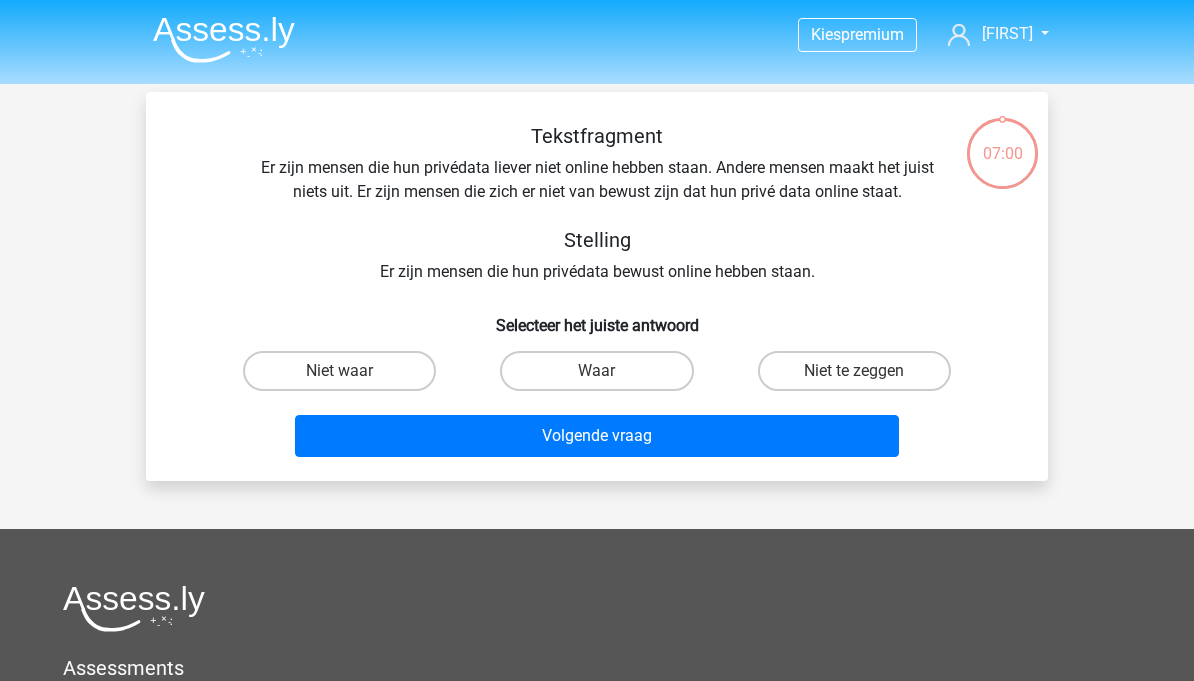 scroll, scrollTop: 0, scrollLeft: 0, axis: both 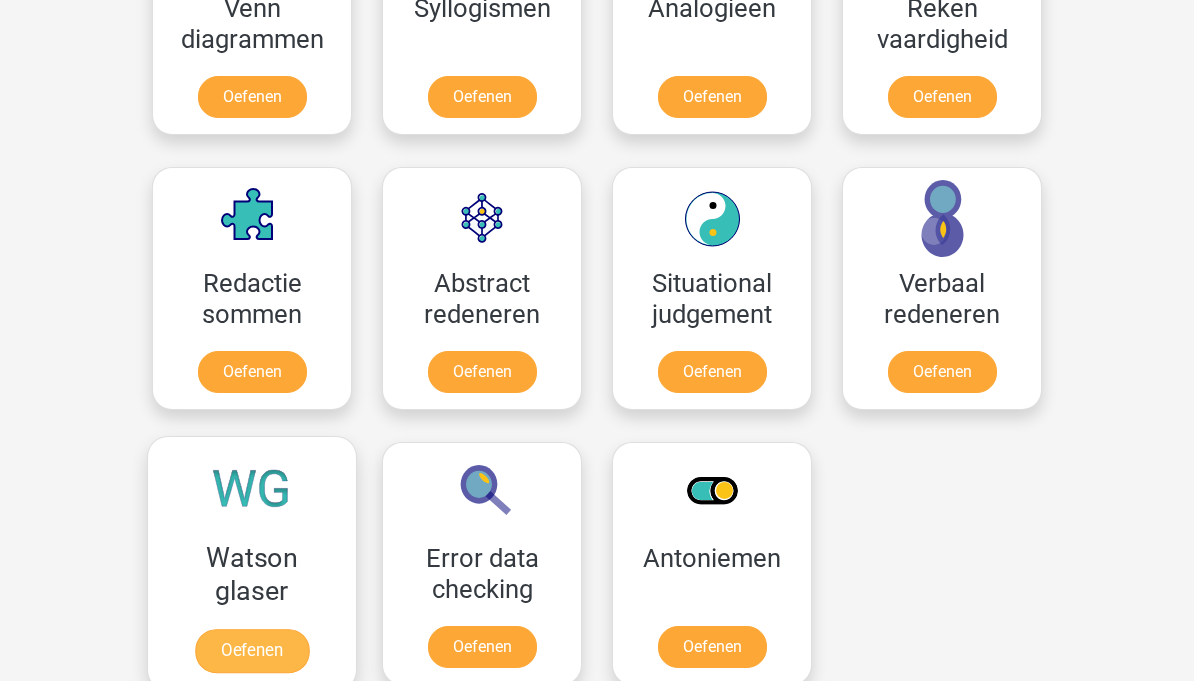 click on "Oefenen" at bounding box center [252, 652] 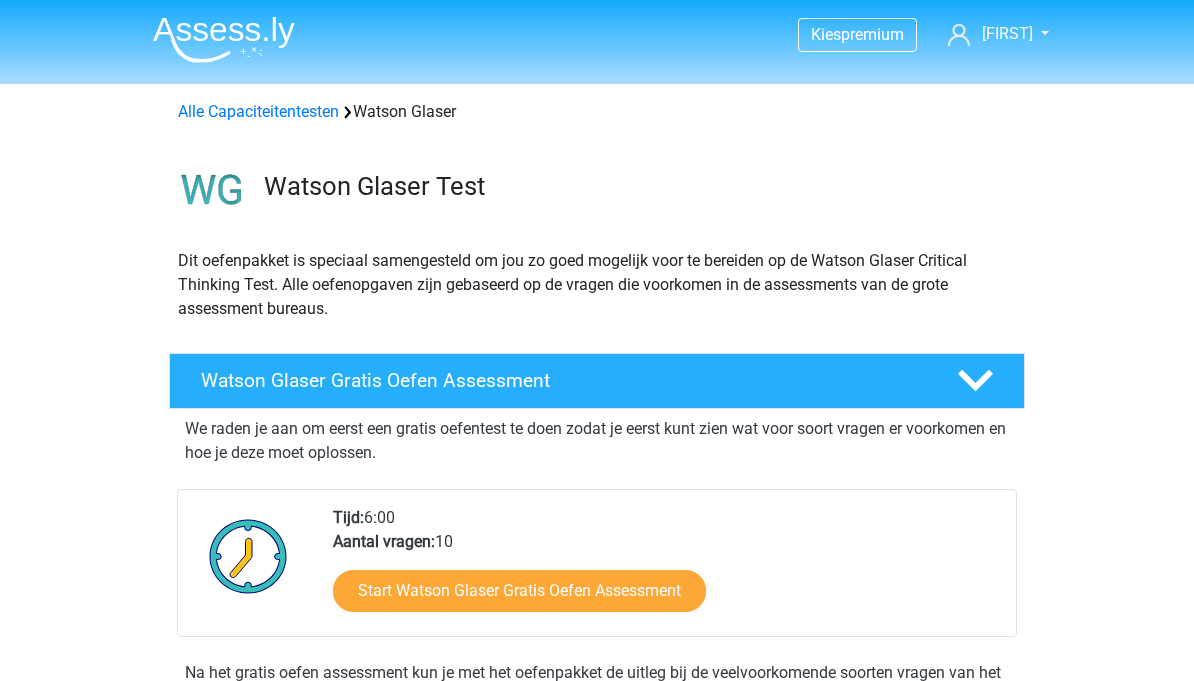 scroll, scrollTop: 0, scrollLeft: 0, axis: both 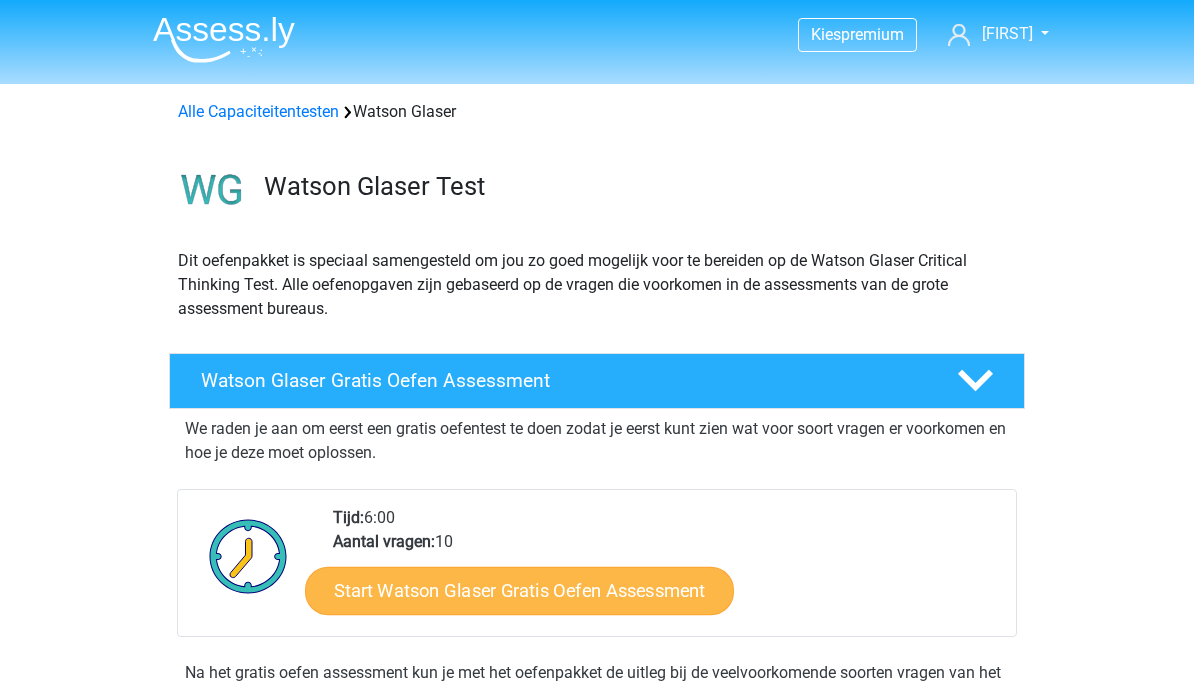 click on "Start Watson Glaser
Gratis Oefen Assessment" at bounding box center (519, 591) 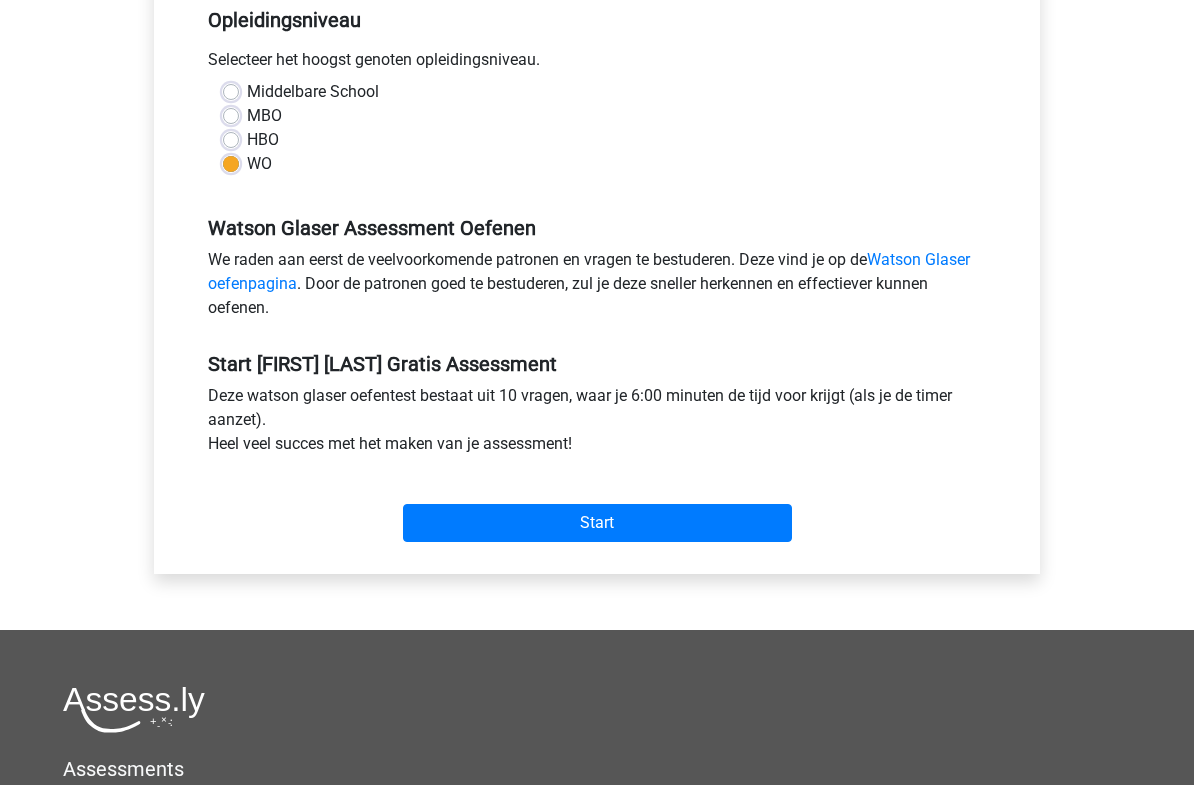 scroll, scrollTop: 460, scrollLeft: 0, axis: vertical 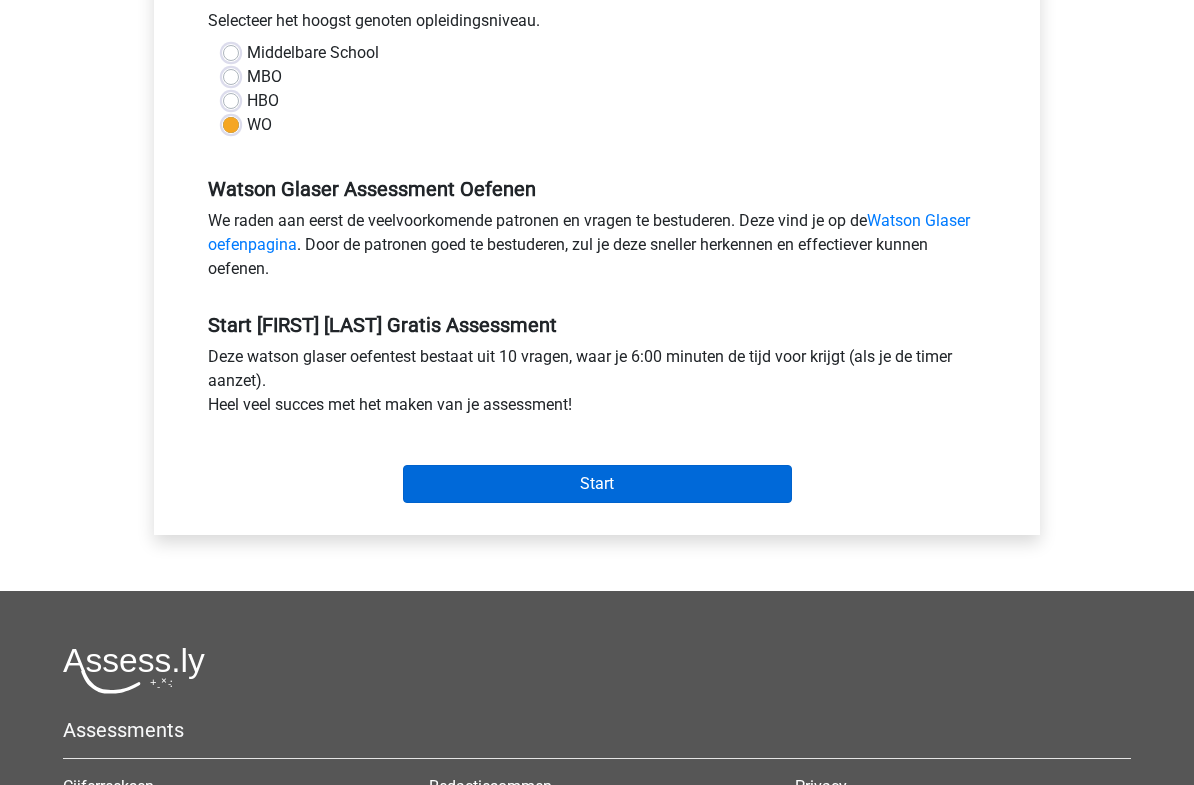 click on "Start" at bounding box center (597, 485) 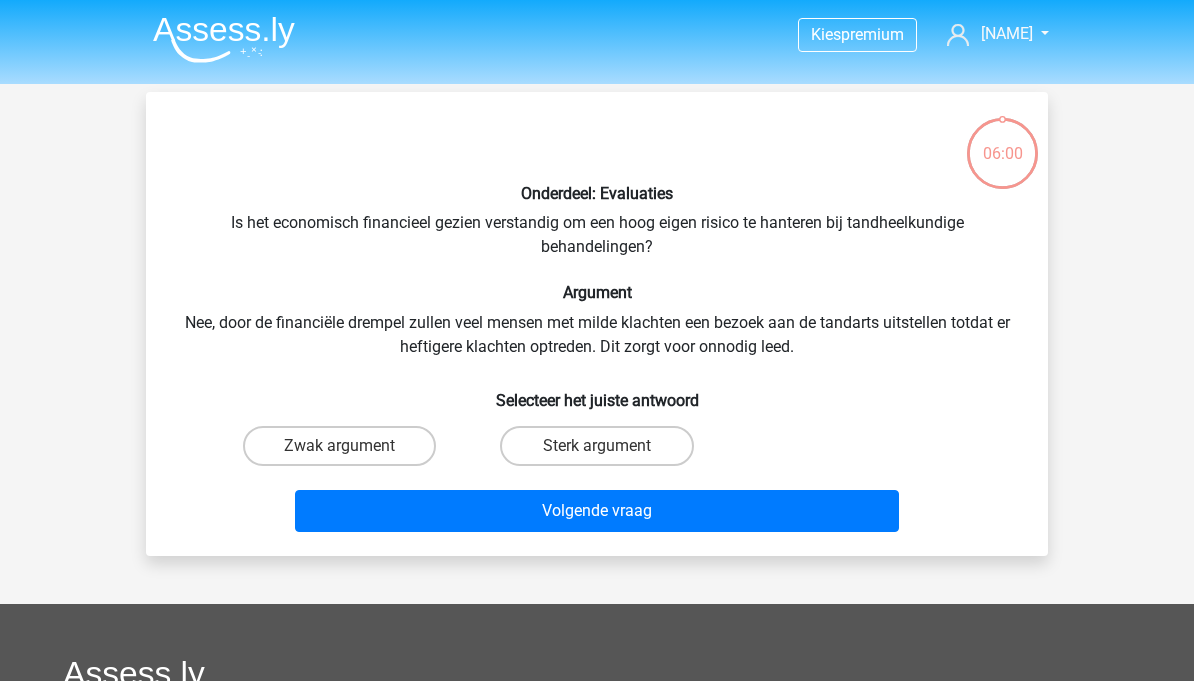 scroll, scrollTop: 0, scrollLeft: 0, axis: both 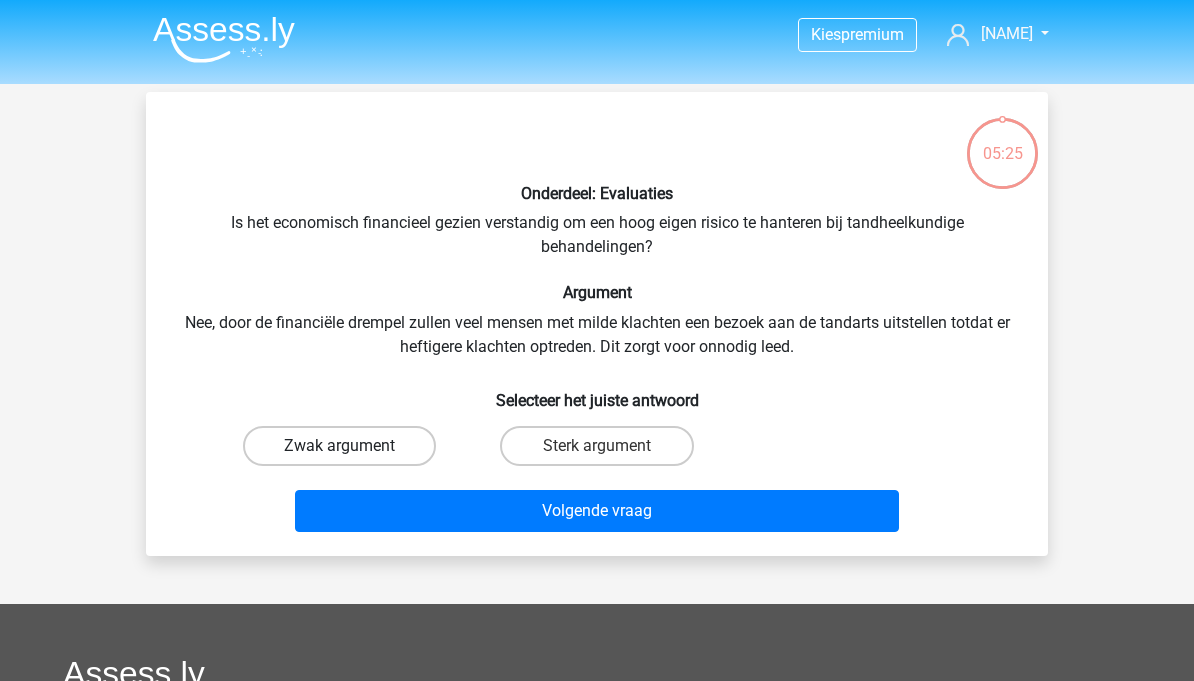 click on "Zwak argument" at bounding box center [339, 446] 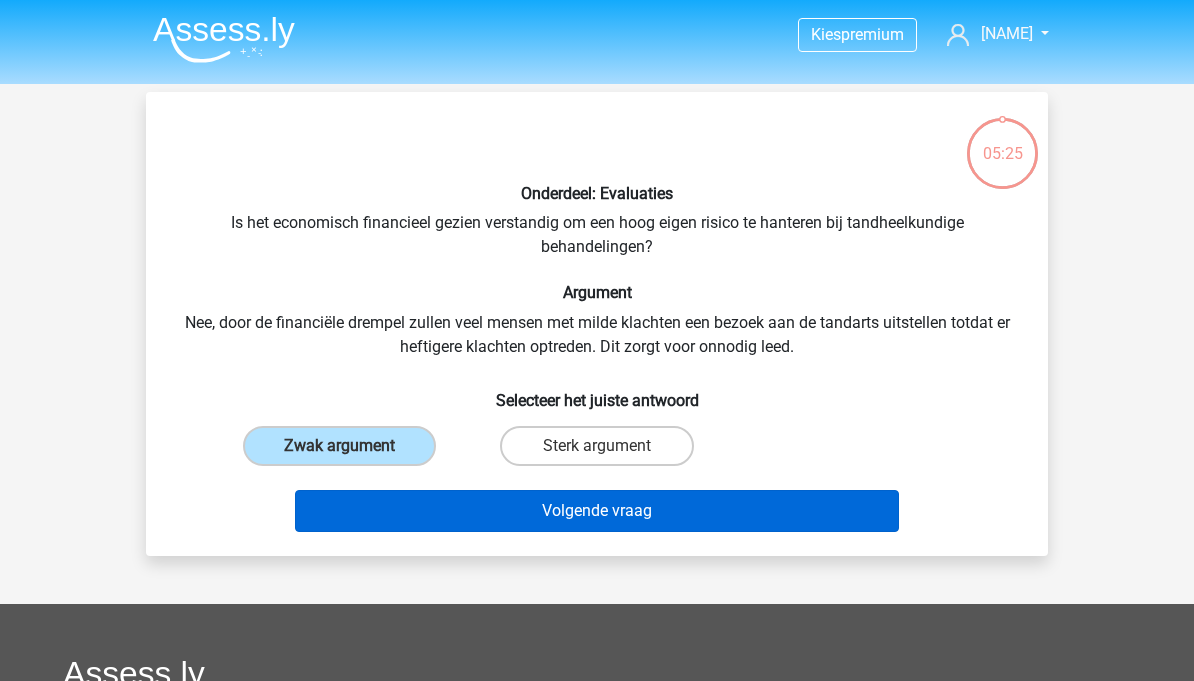 click on "Volgende vraag" at bounding box center [597, 511] 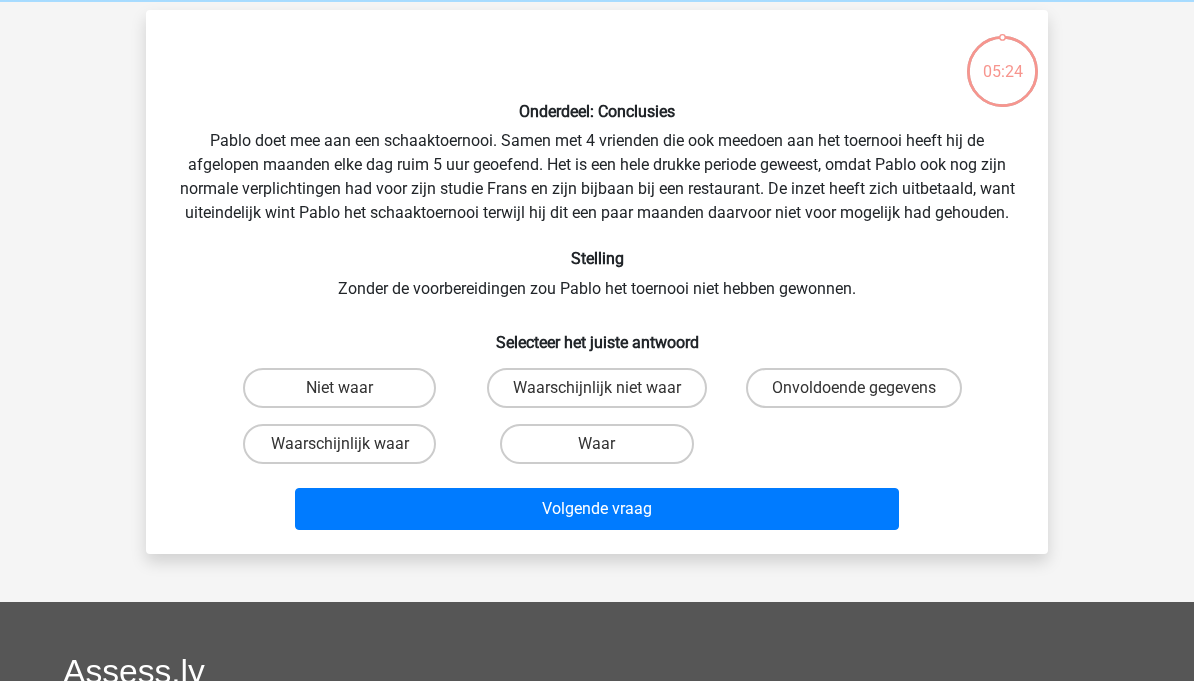 scroll, scrollTop: 92, scrollLeft: 0, axis: vertical 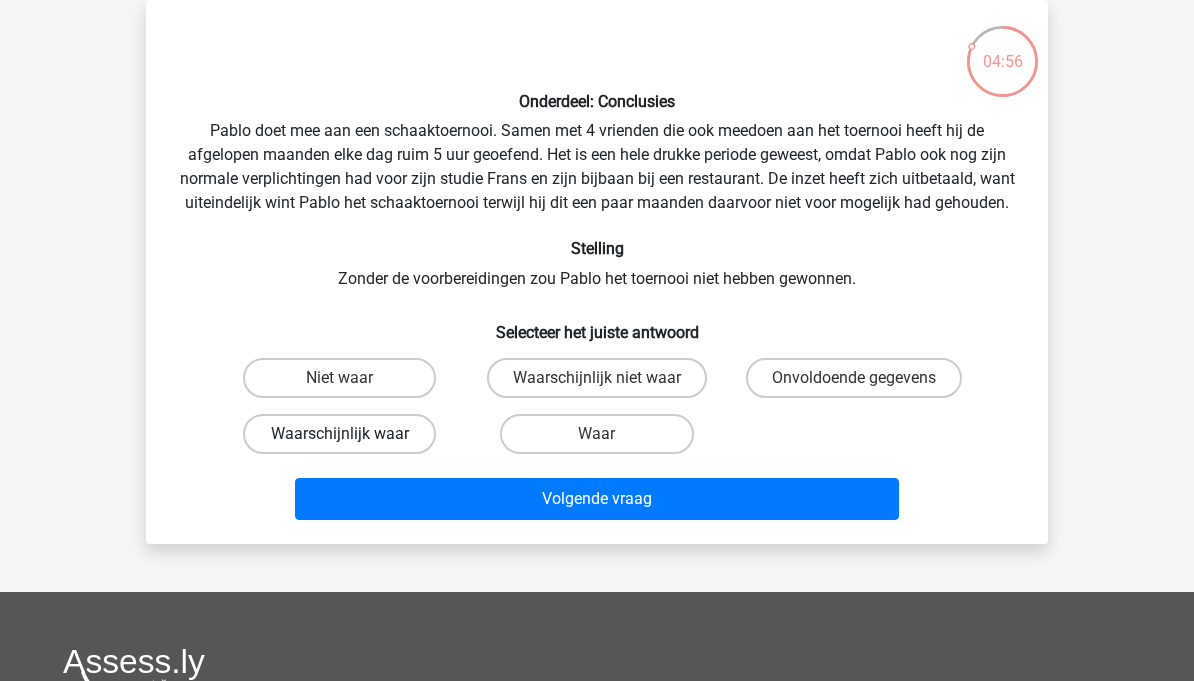 click on "Waarschijnlijk waar" at bounding box center [339, 434] 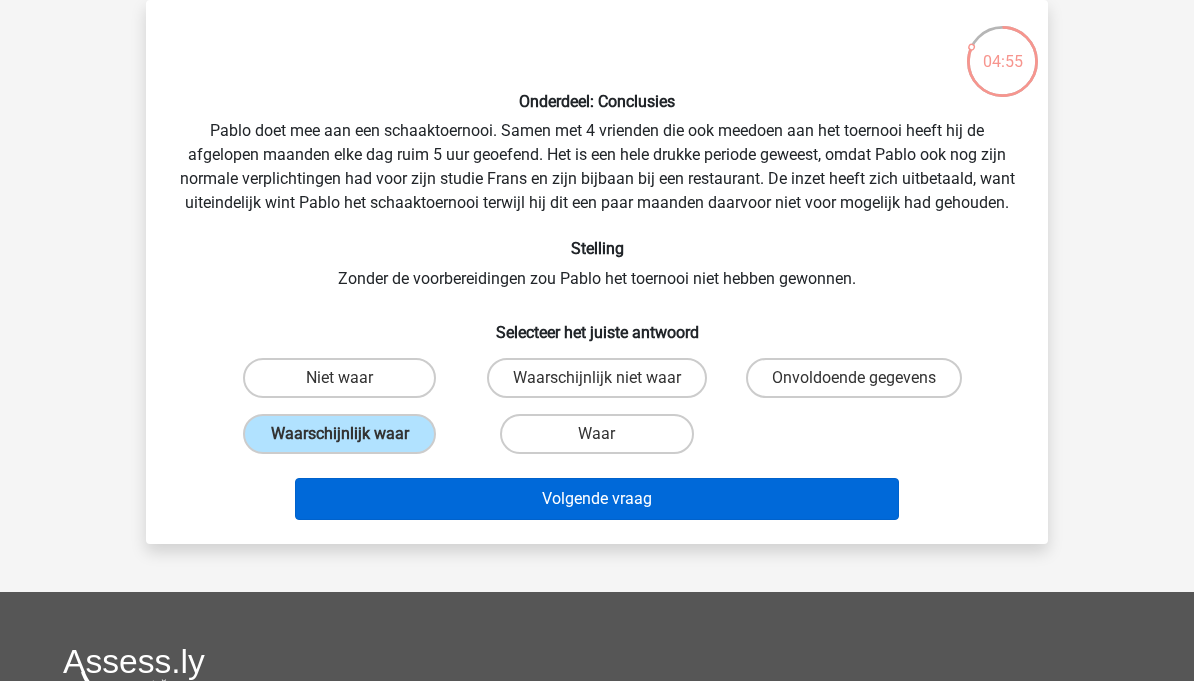 click on "Volgende vraag" at bounding box center [597, 499] 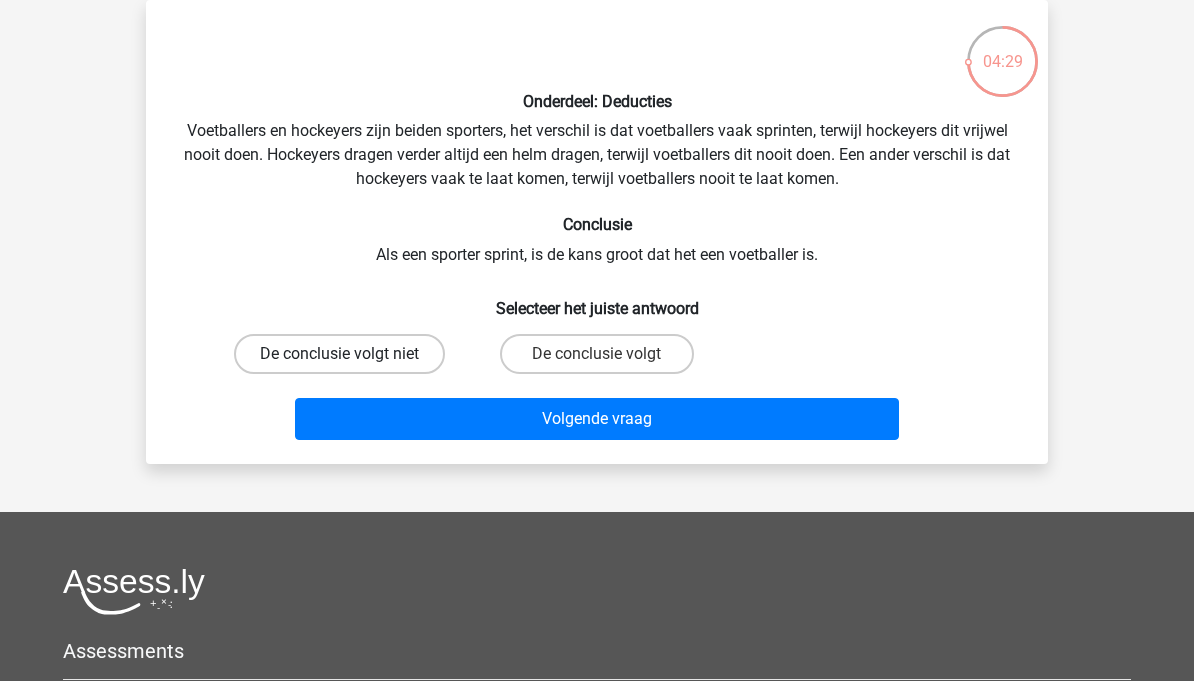 click on "De conclusie volgt niet" at bounding box center [339, 354] 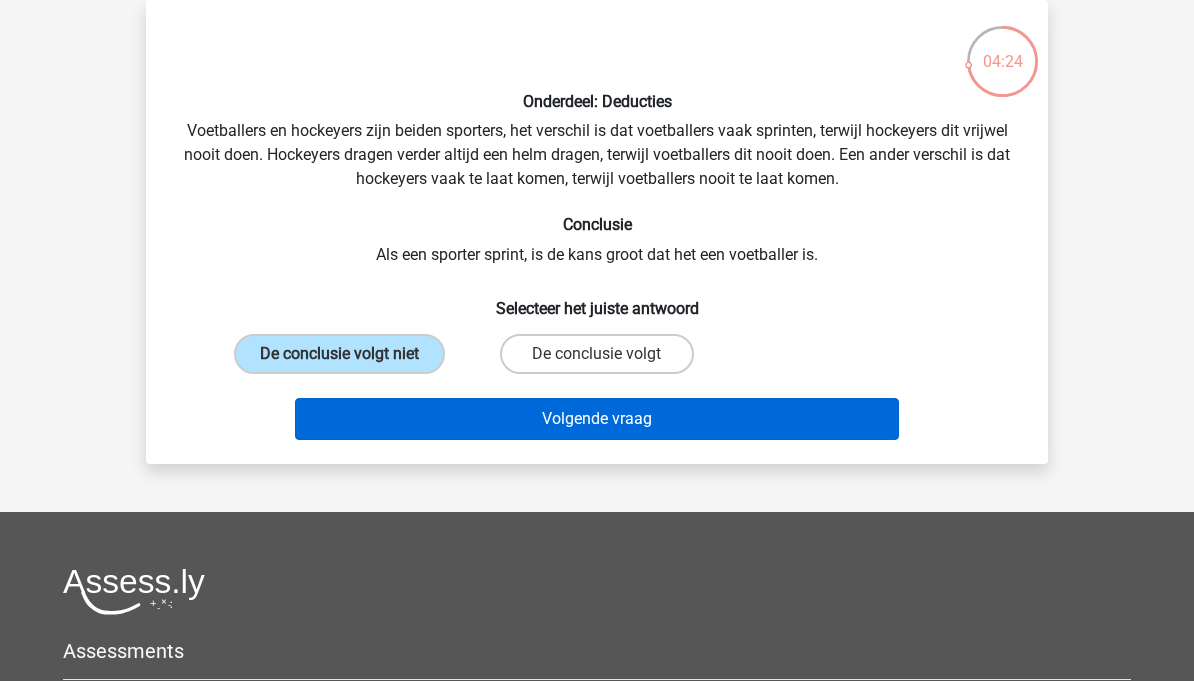 click on "Volgende vraag" at bounding box center (597, 419) 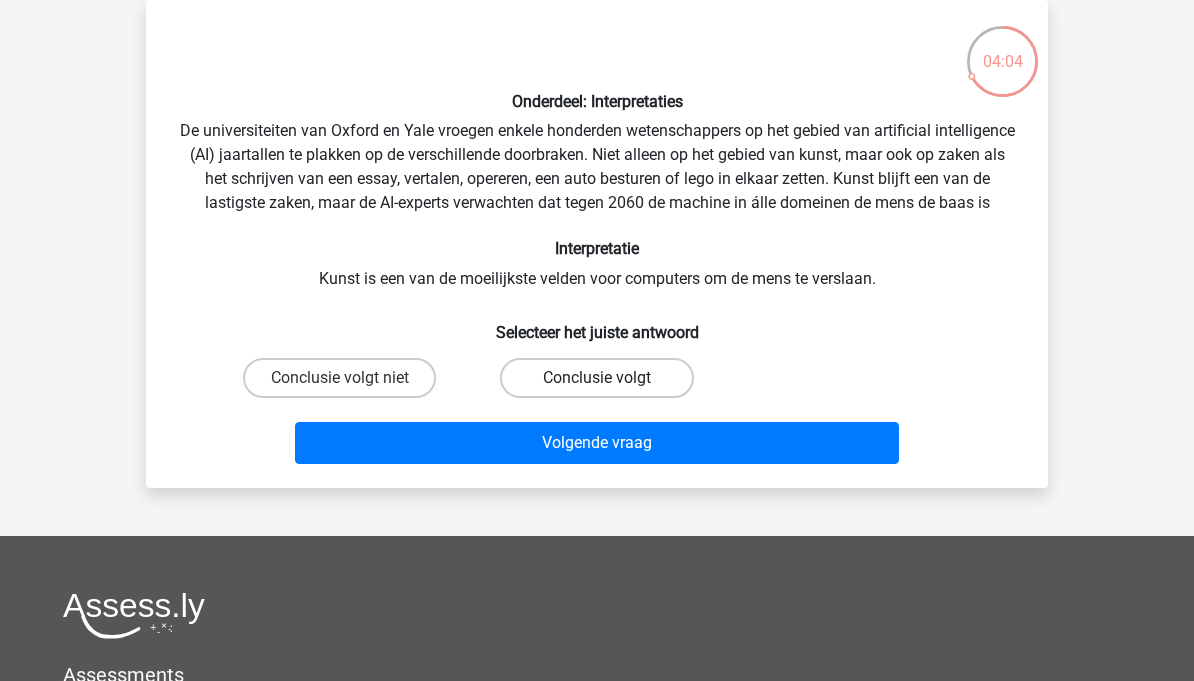 click on "Conclusie volgt" at bounding box center [596, 378] 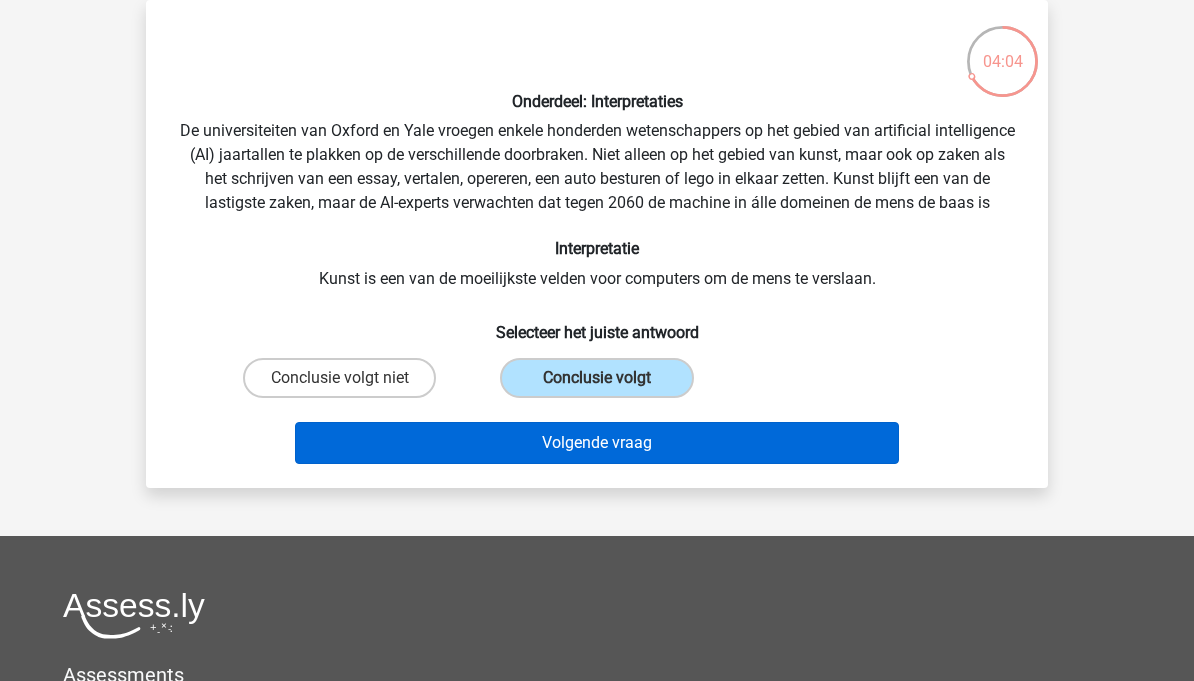 click on "Volgende vraag" at bounding box center (597, 443) 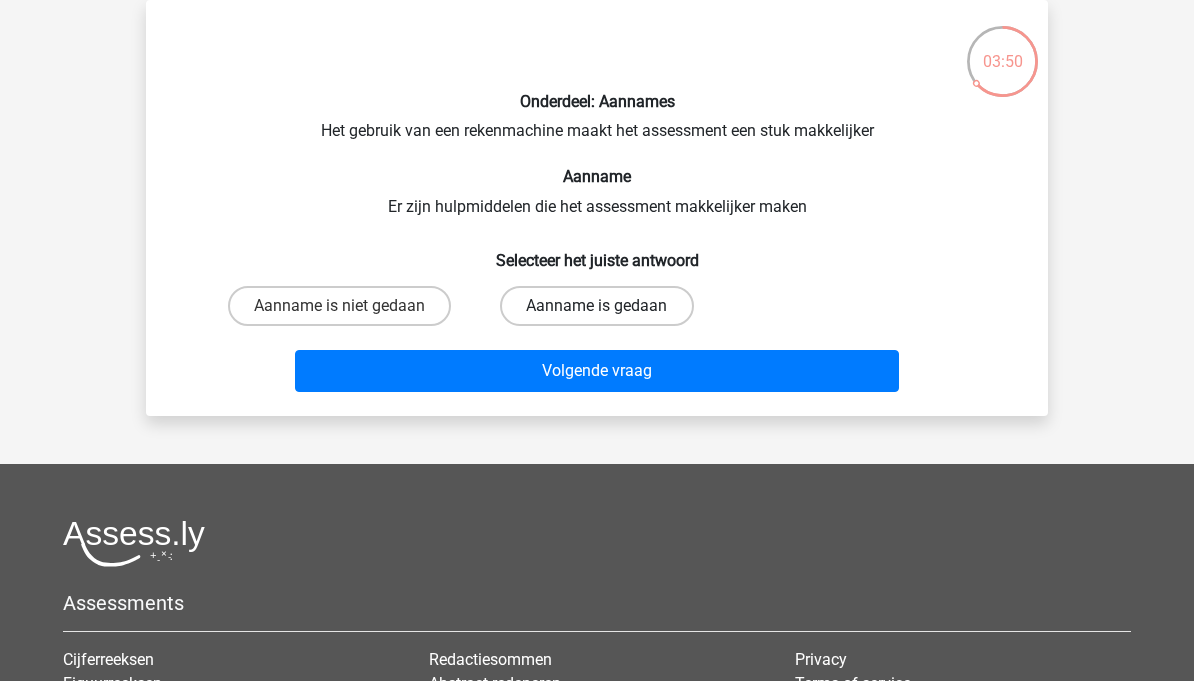 click on "Aanname is gedaan" at bounding box center (596, 306) 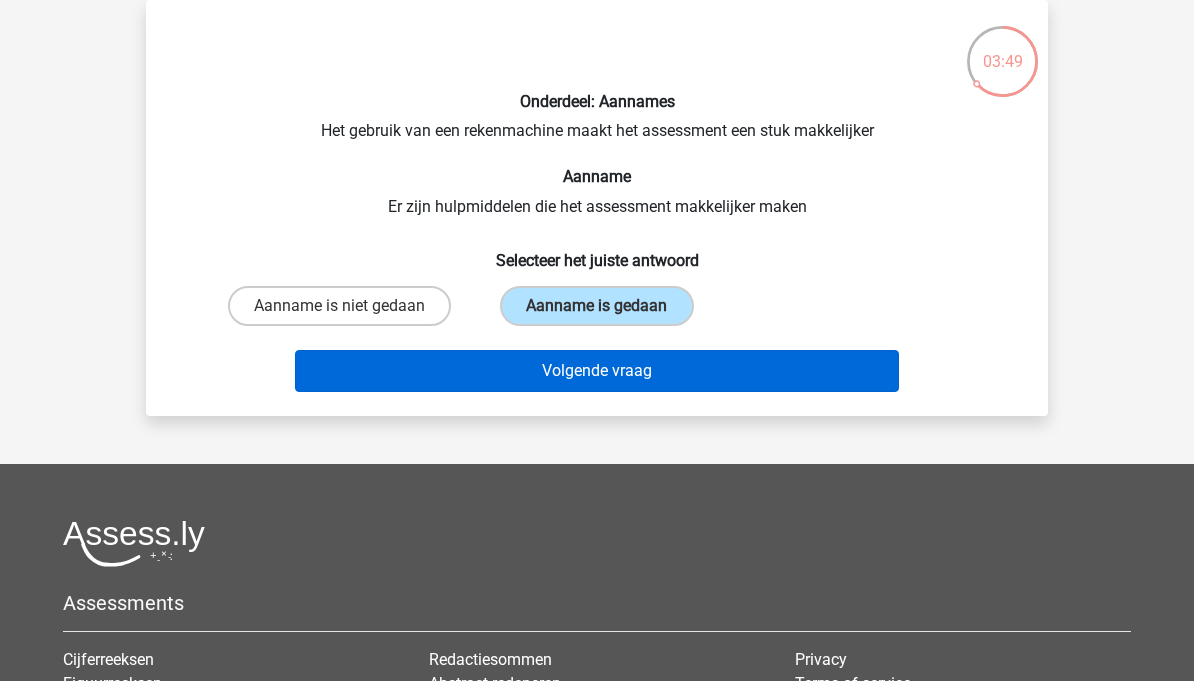 click on "Volgende vraag" at bounding box center (597, 371) 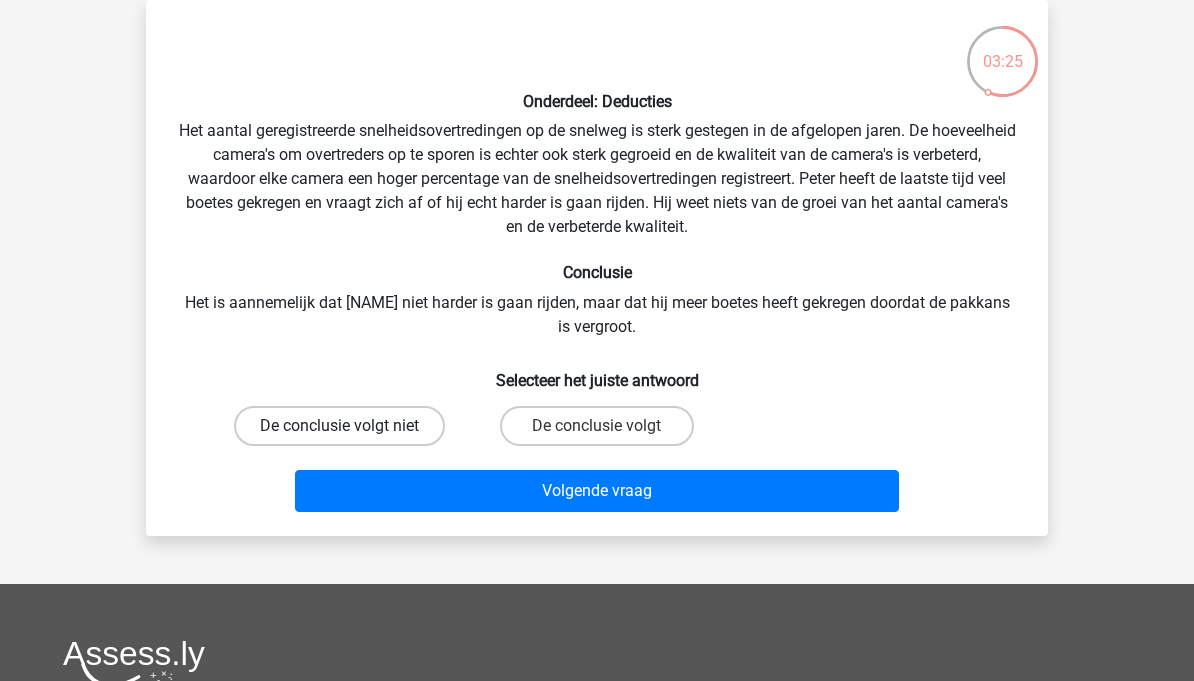click on "De conclusie volgt niet" at bounding box center [339, 426] 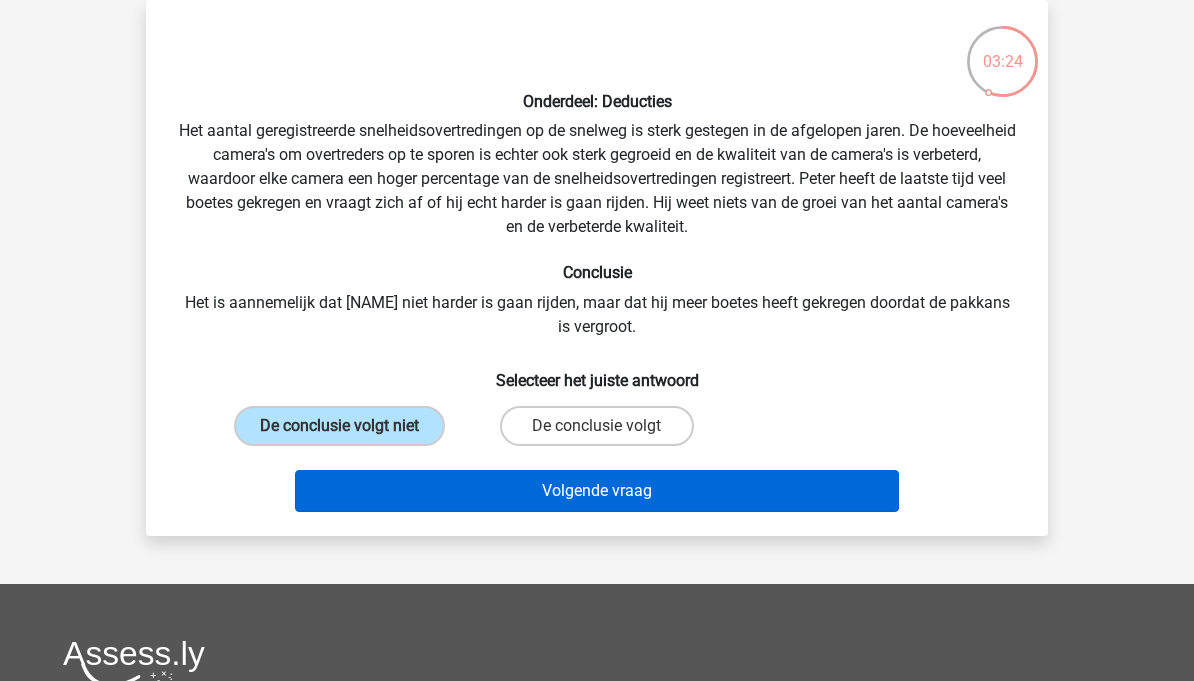 click on "Volgende vraag" at bounding box center (597, 491) 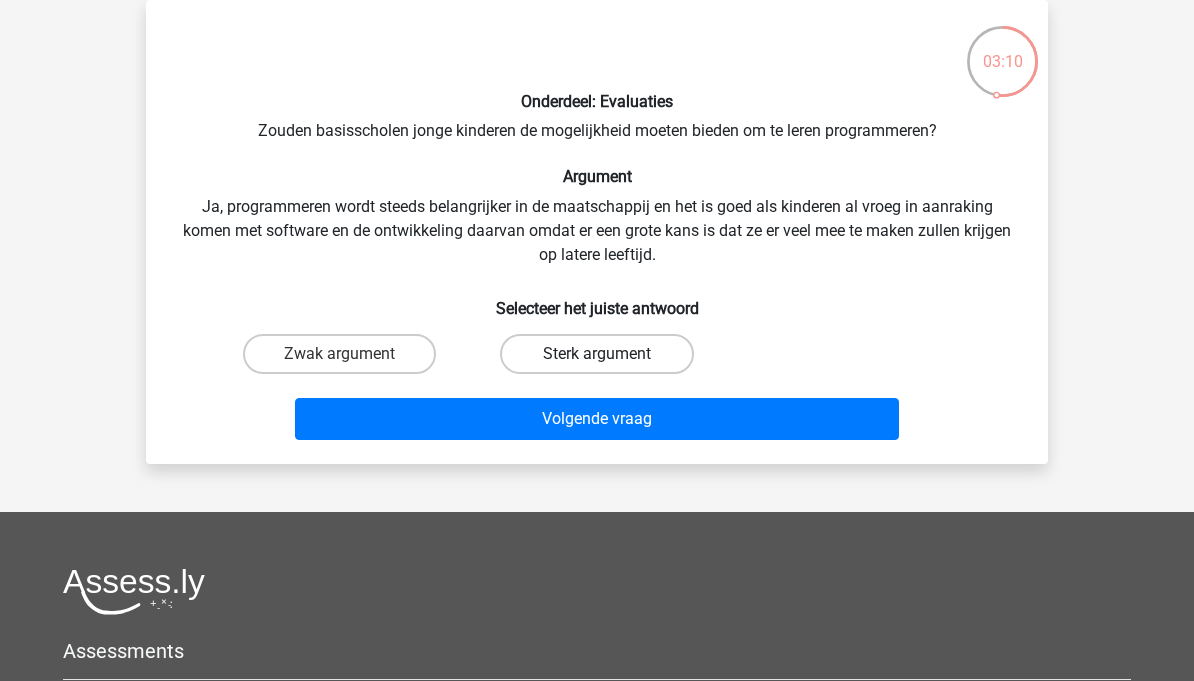 click on "Sterk argument" at bounding box center (596, 354) 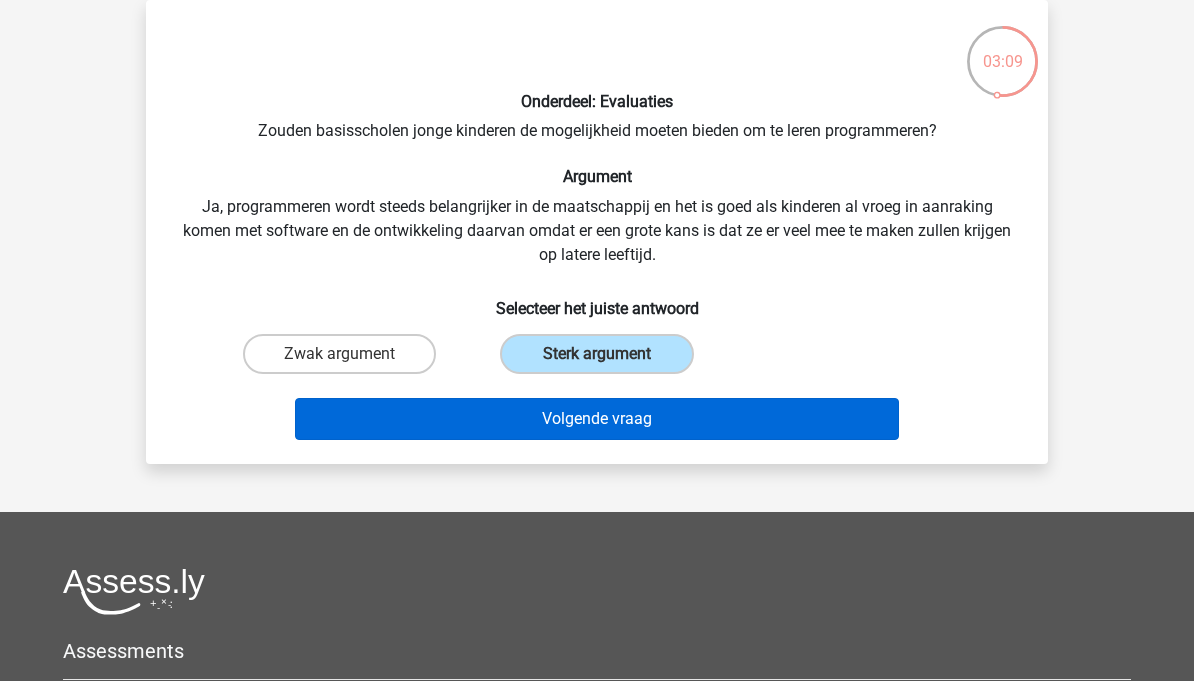 click on "Volgende vraag" at bounding box center (597, 419) 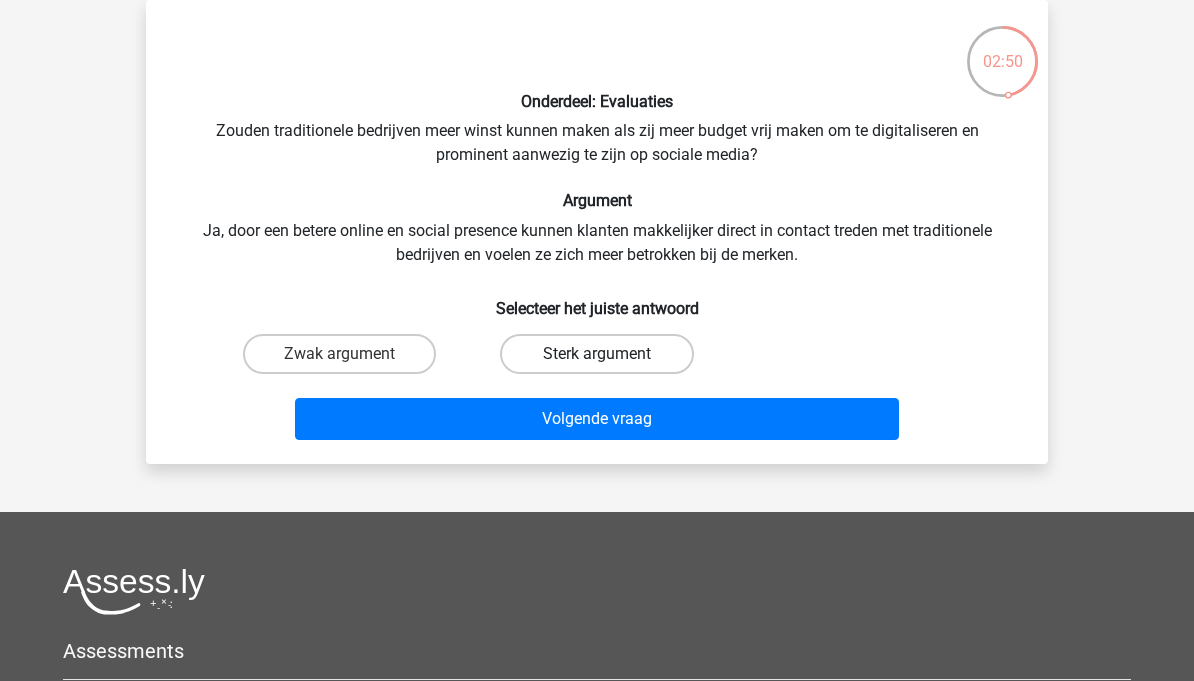 click on "Sterk argument" at bounding box center (596, 354) 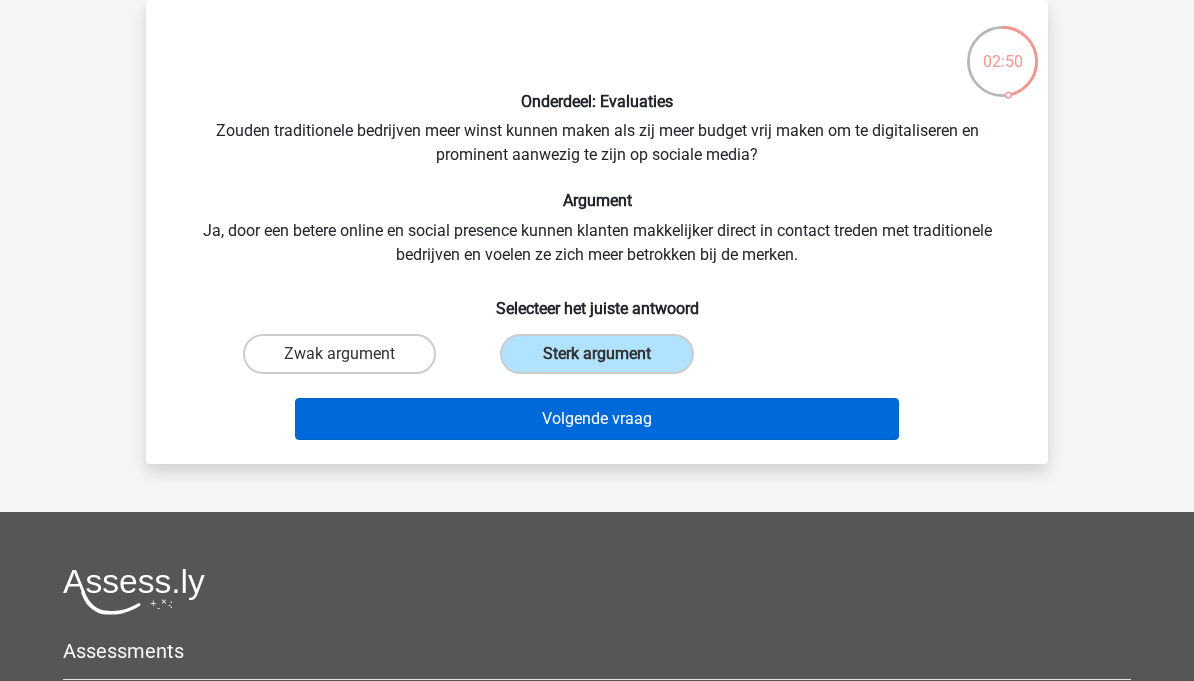 click on "Volgende vraag" at bounding box center [597, 419] 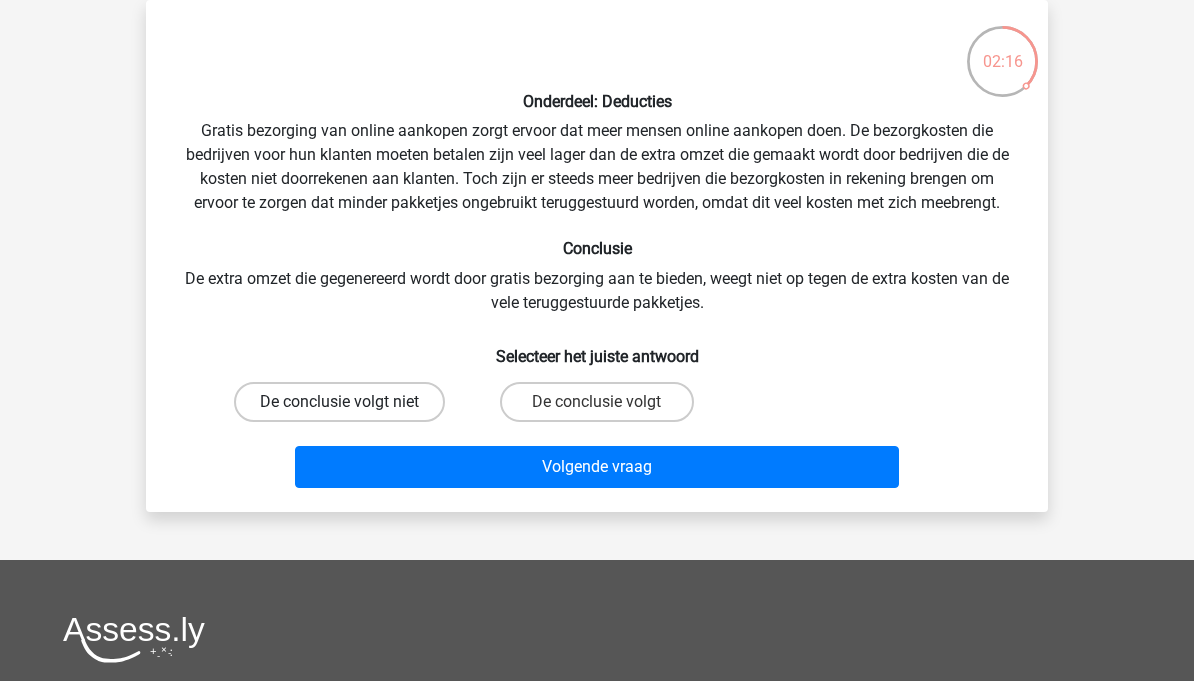 click on "De conclusie volgt niet" at bounding box center (339, 402) 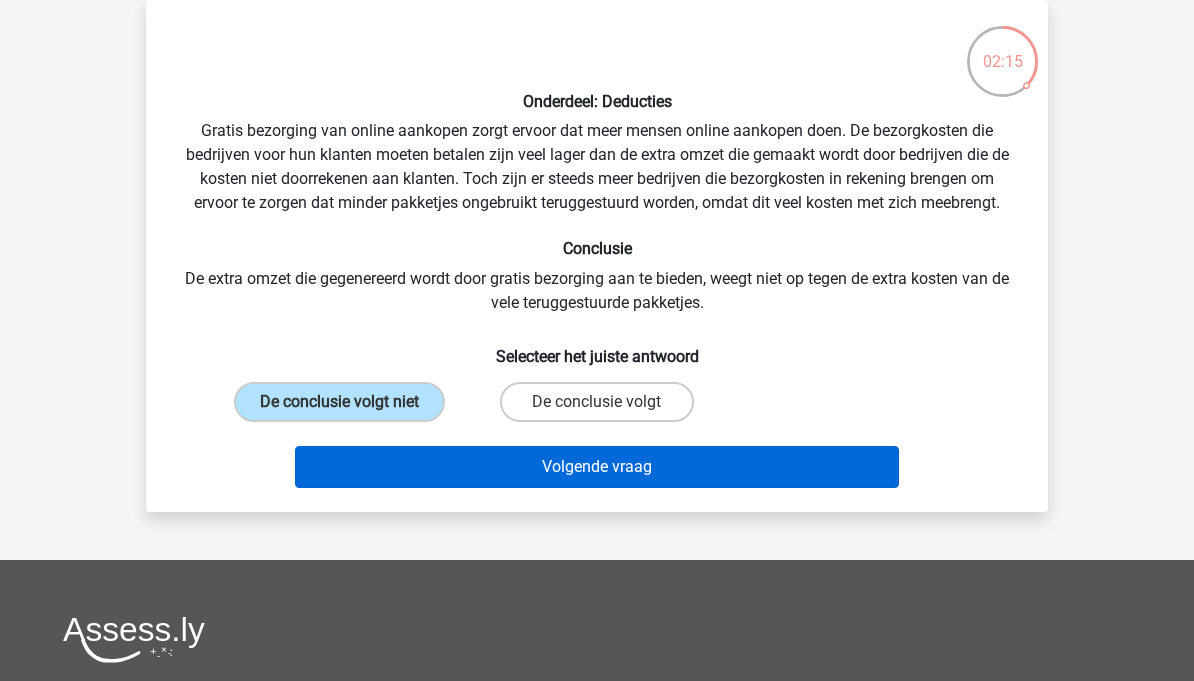 click on "Volgende vraag" at bounding box center (597, 467) 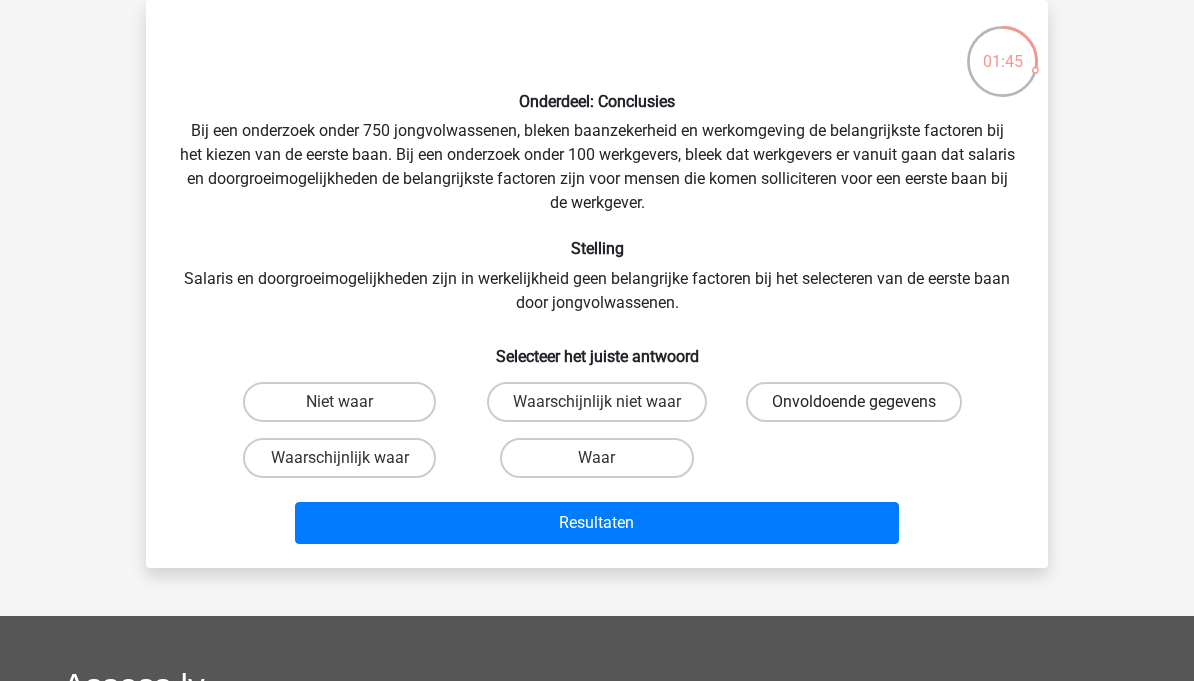 click on "Onvoldoende gegevens" at bounding box center [854, 402] 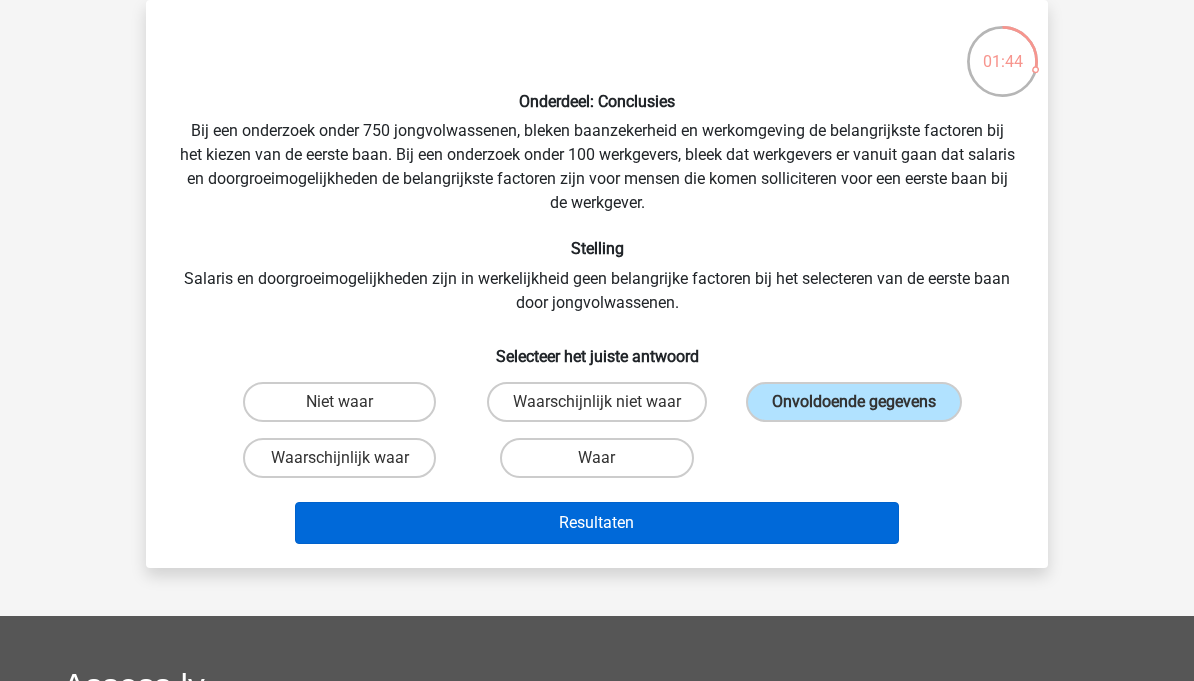 click on "Resultaten" at bounding box center [597, 523] 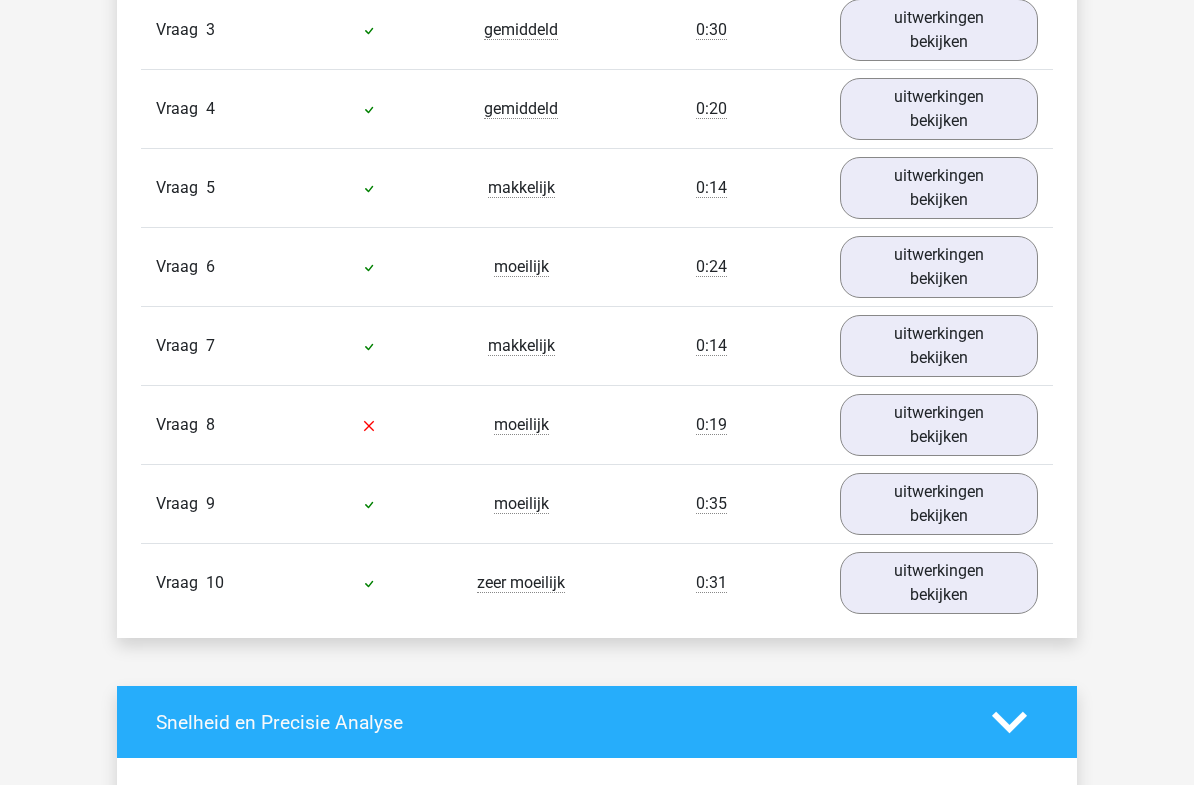 scroll, scrollTop: 1884, scrollLeft: 0, axis: vertical 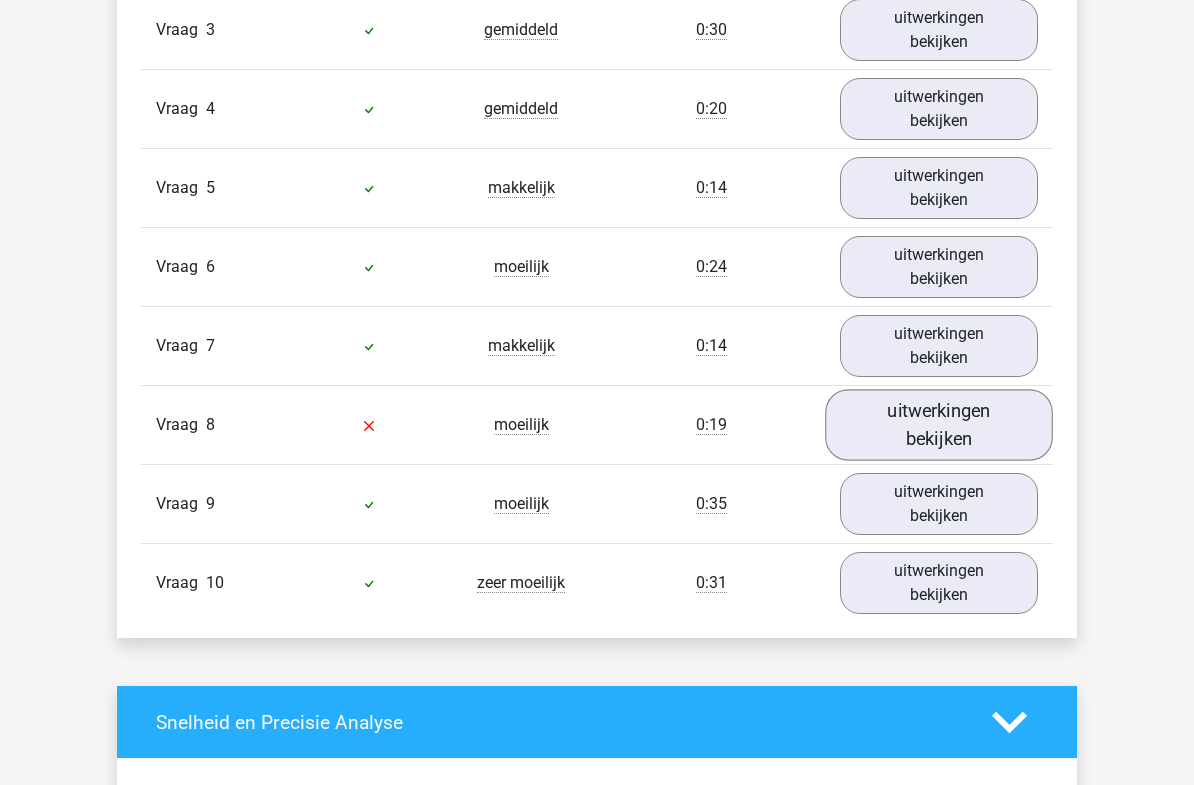 click on "uitwerkingen bekijken" at bounding box center [939, 425] 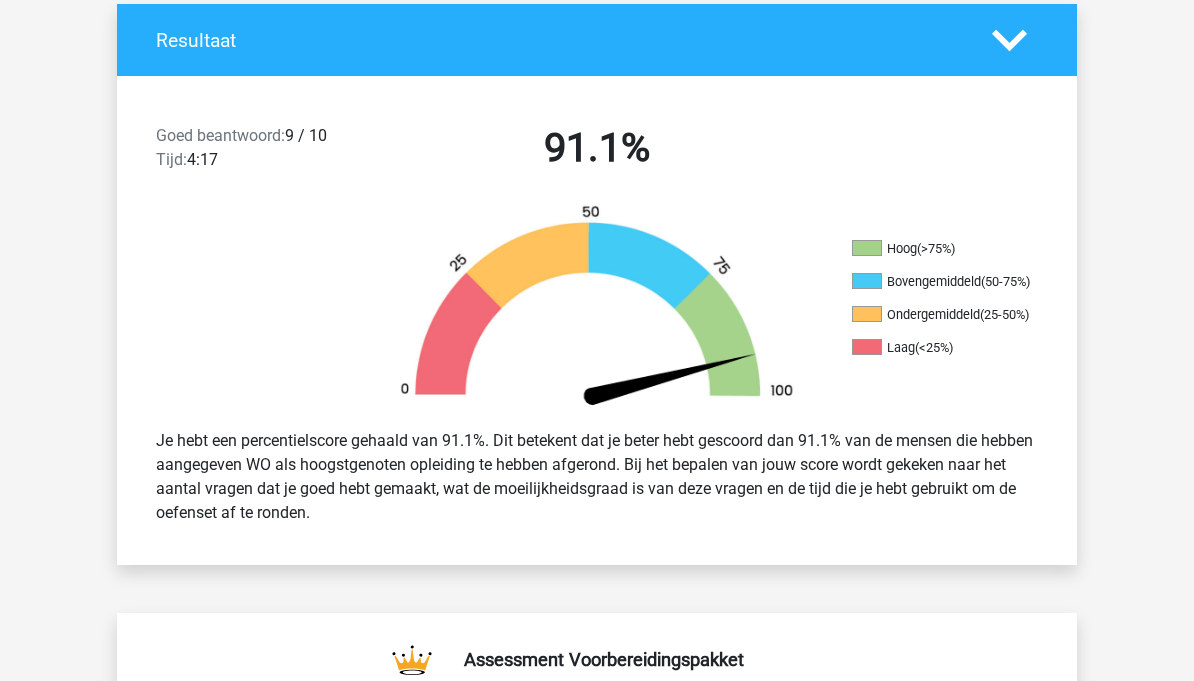 scroll, scrollTop: 431, scrollLeft: 0, axis: vertical 